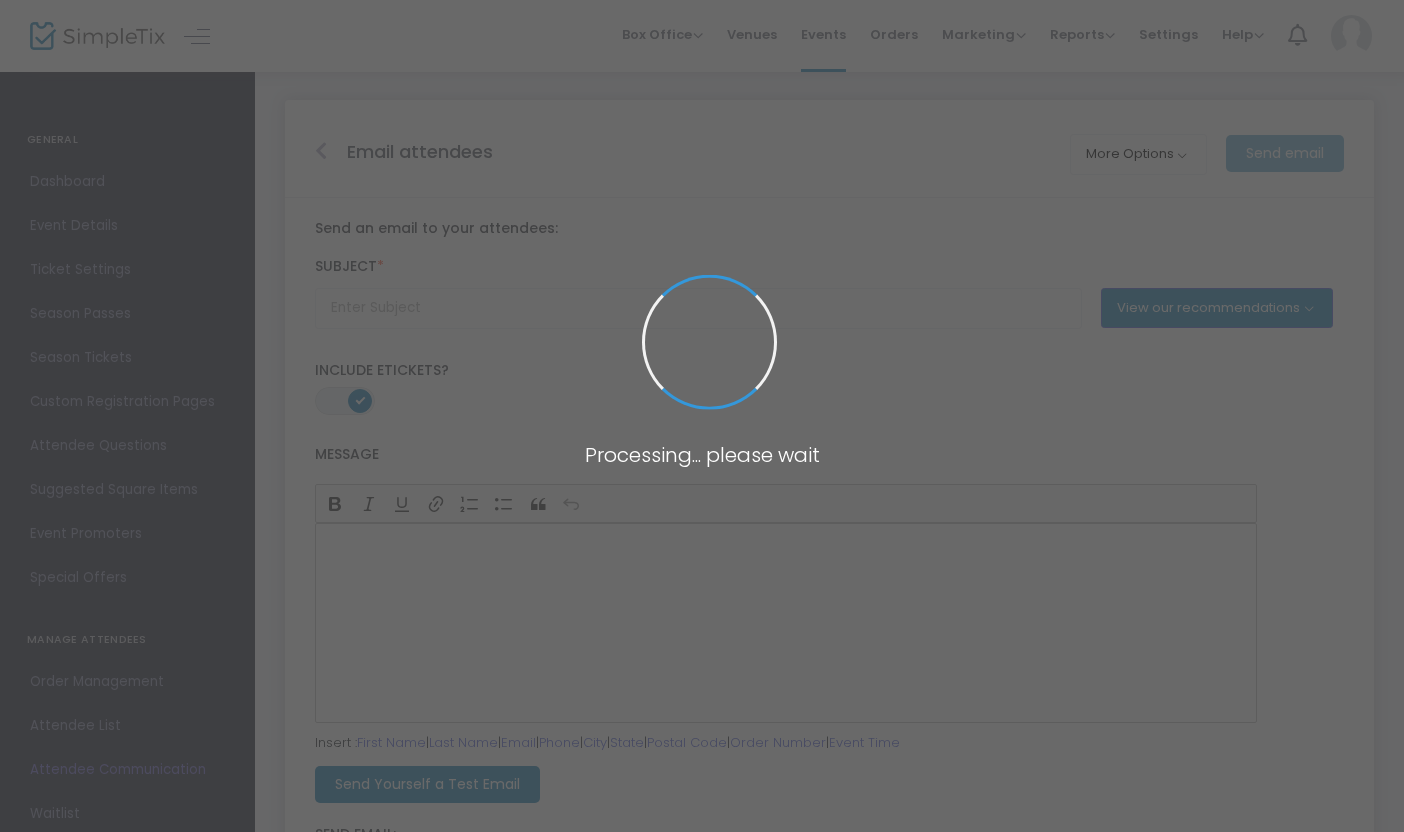 type on "Don't forget to join us for {EVENT-TITLE}!" 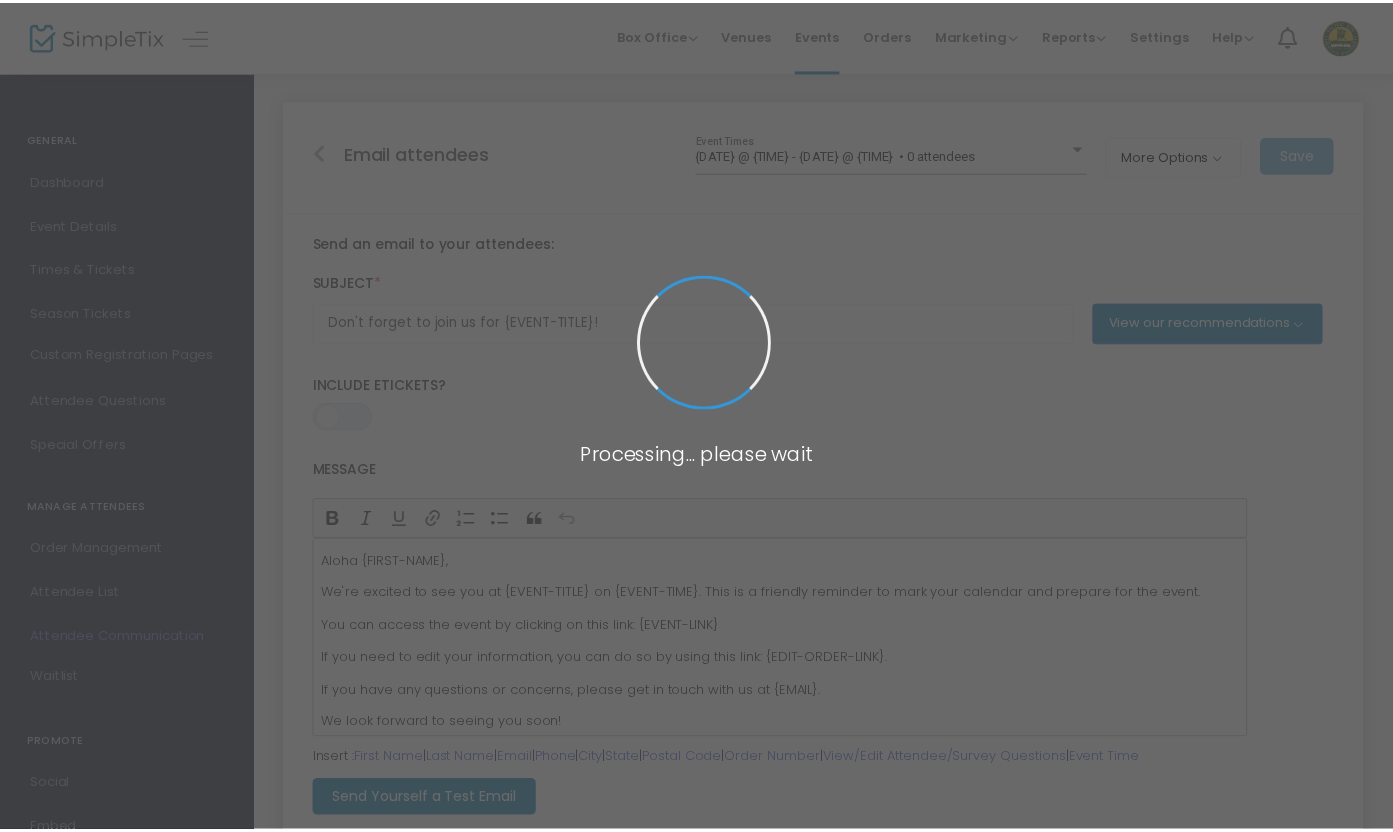 scroll, scrollTop: 0, scrollLeft: 0, axis: both 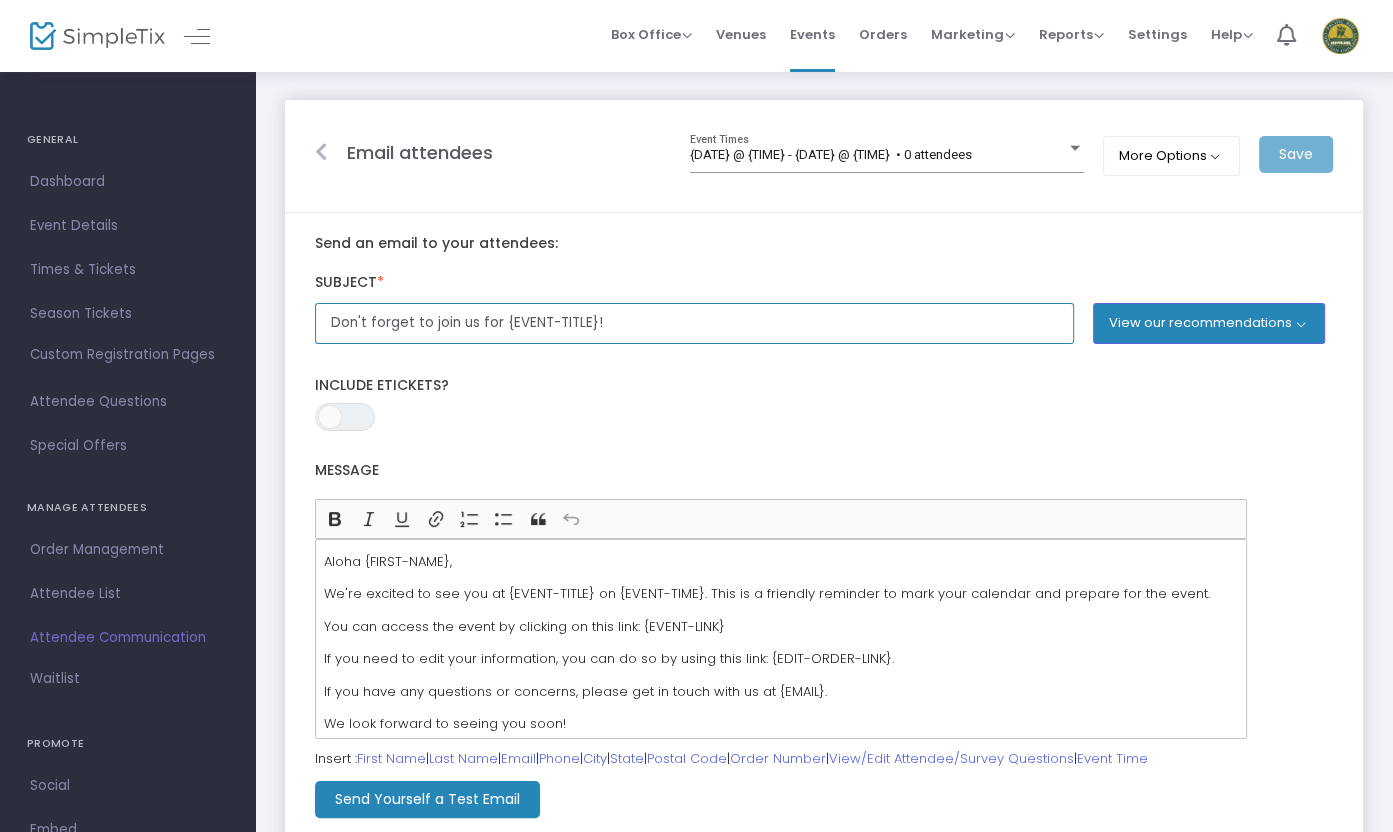 click on "Don't forget to join us for {EVENT-TITLE}!" 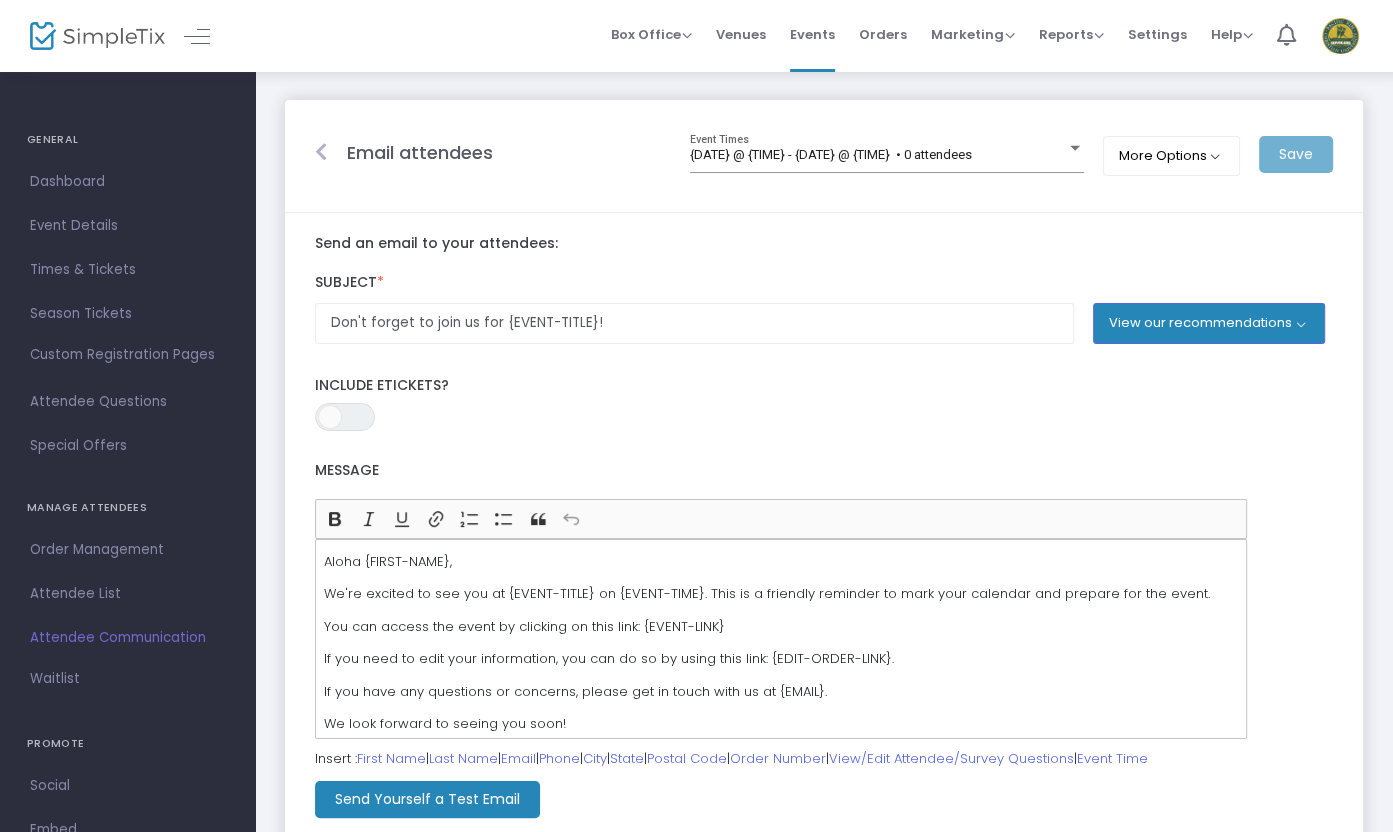 click 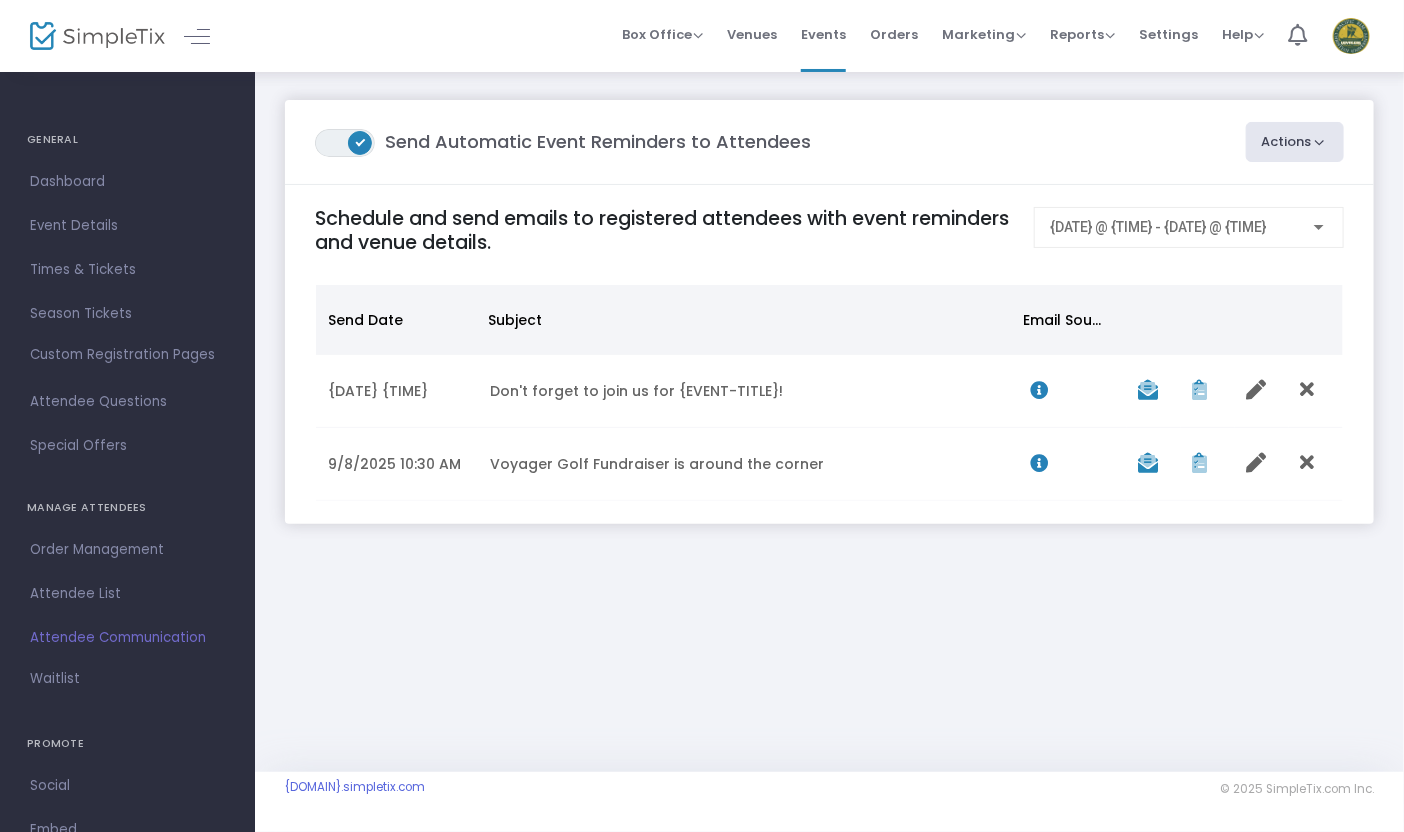 click on "Actions" 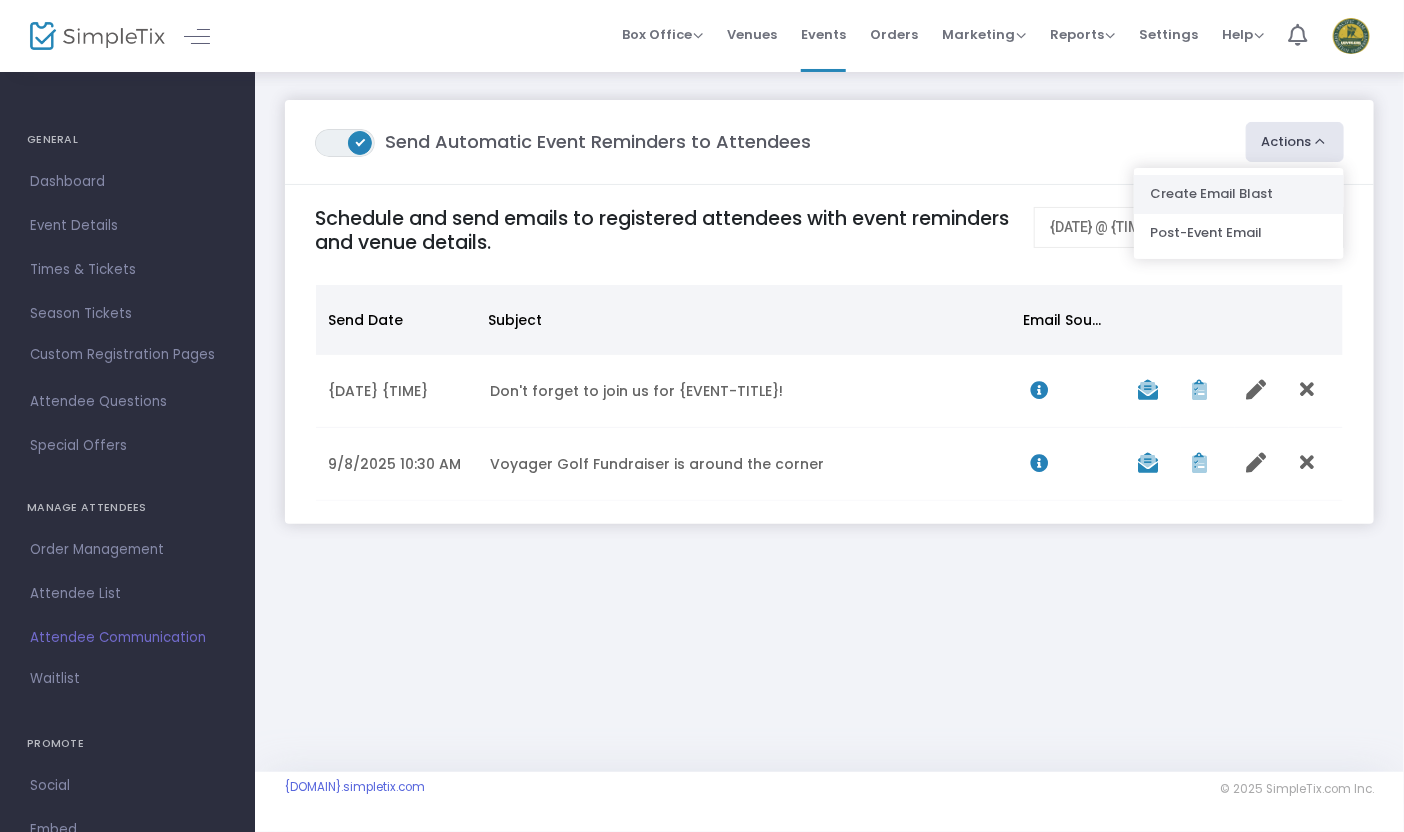click on "Create Email Blast" 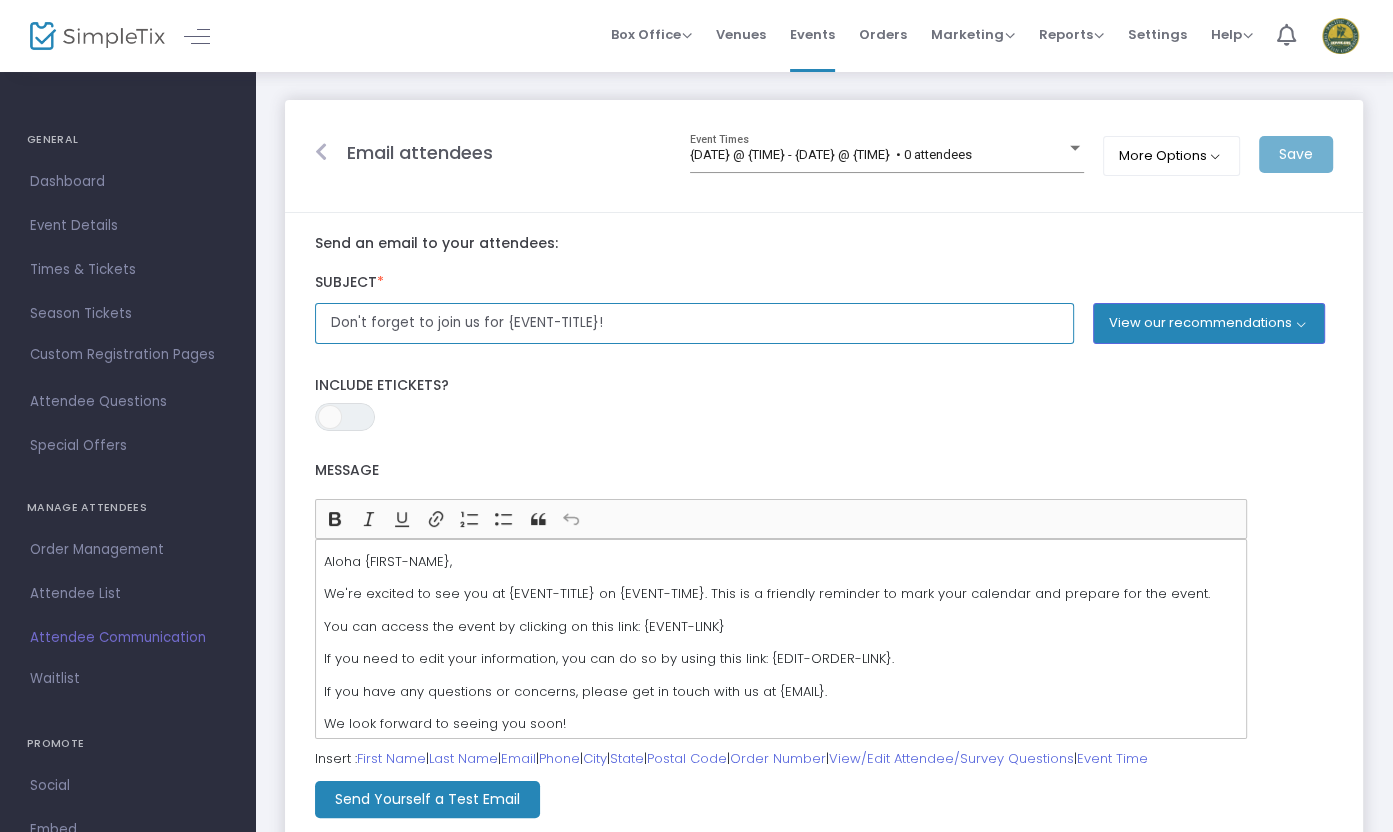 click on "Don't forget to join us for {EVENT-TITLE}!" 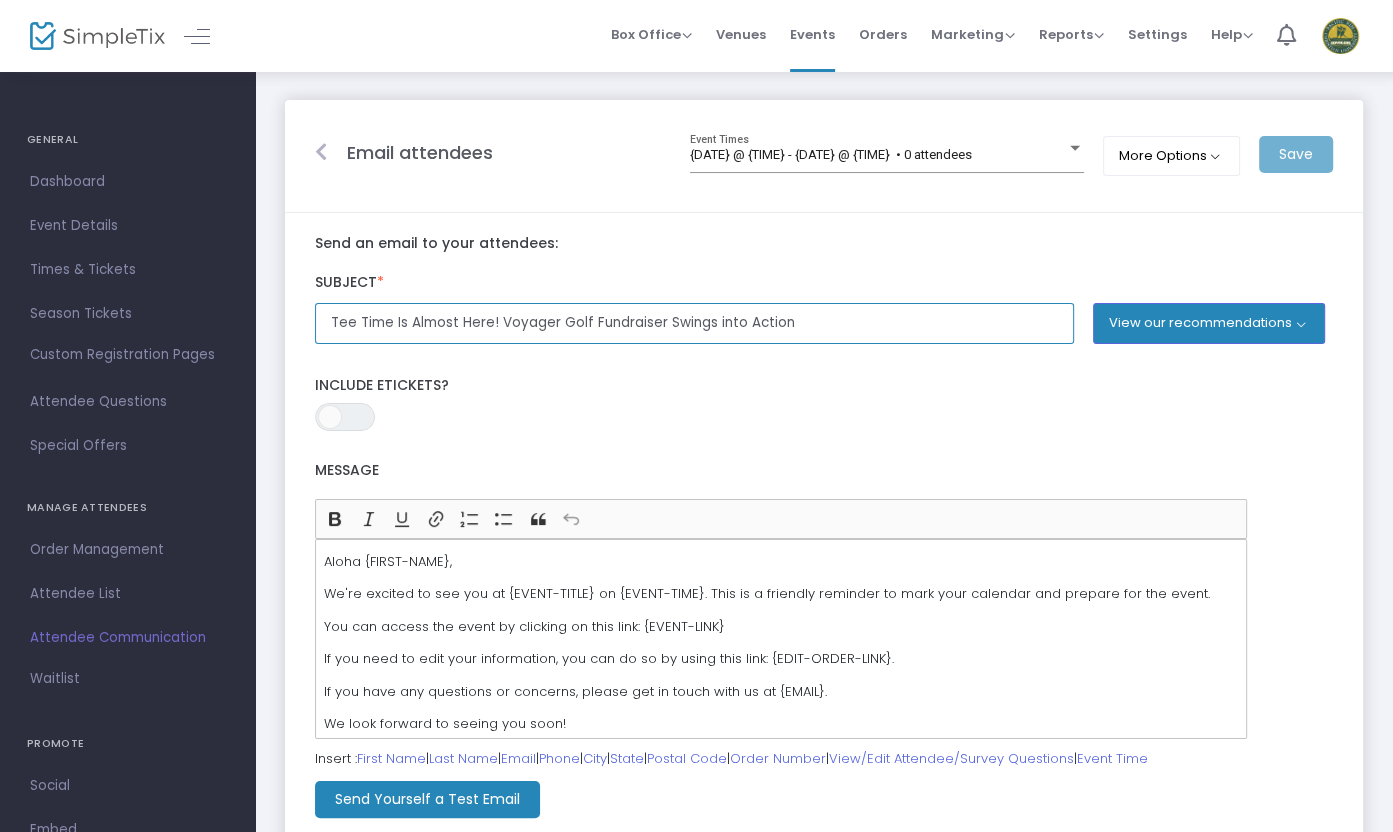 type on "Tee Time Is Almost Here! Voyager Golf Fundraiser Swings into Action" 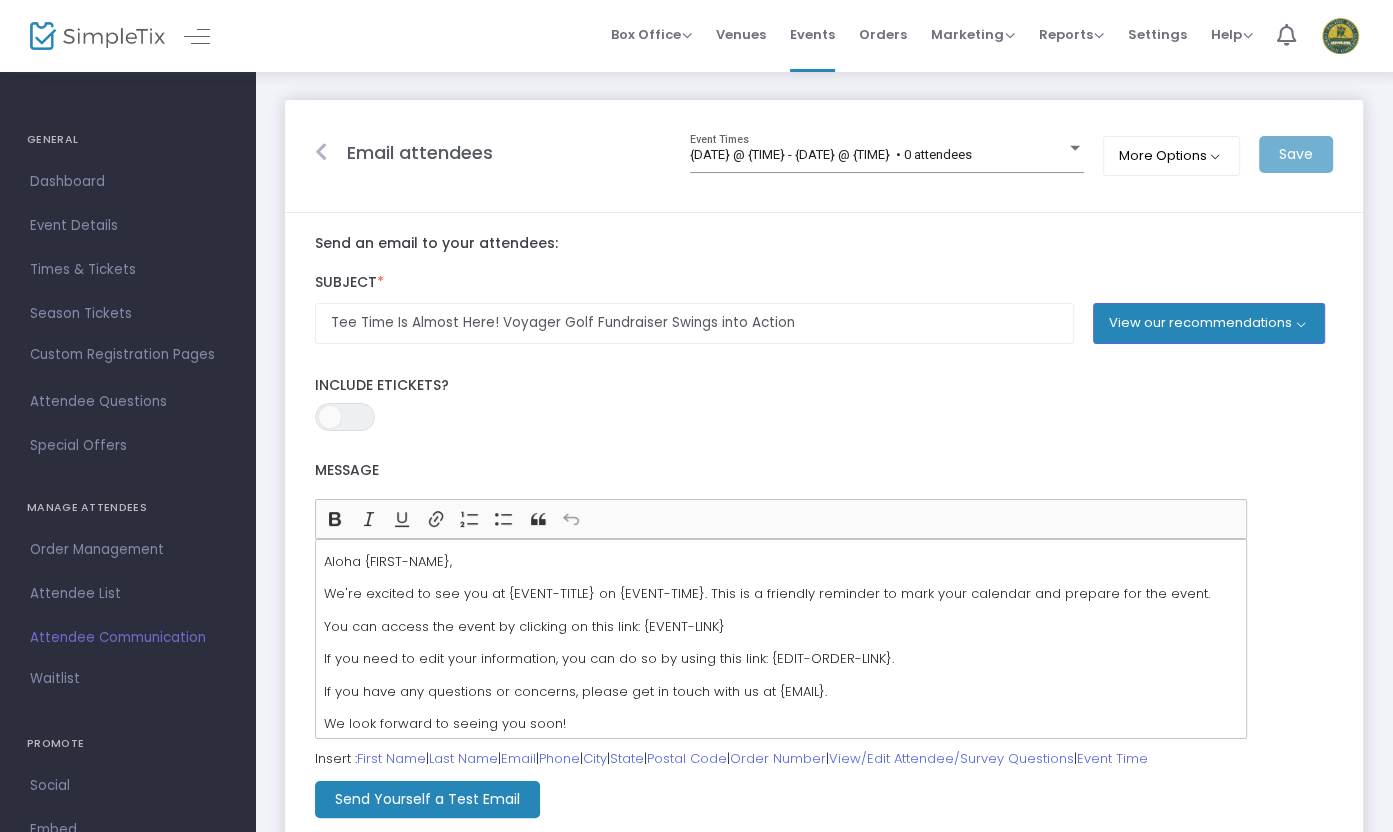 click on "You can access the event by clicking on this link: {EVENT-LINK}" 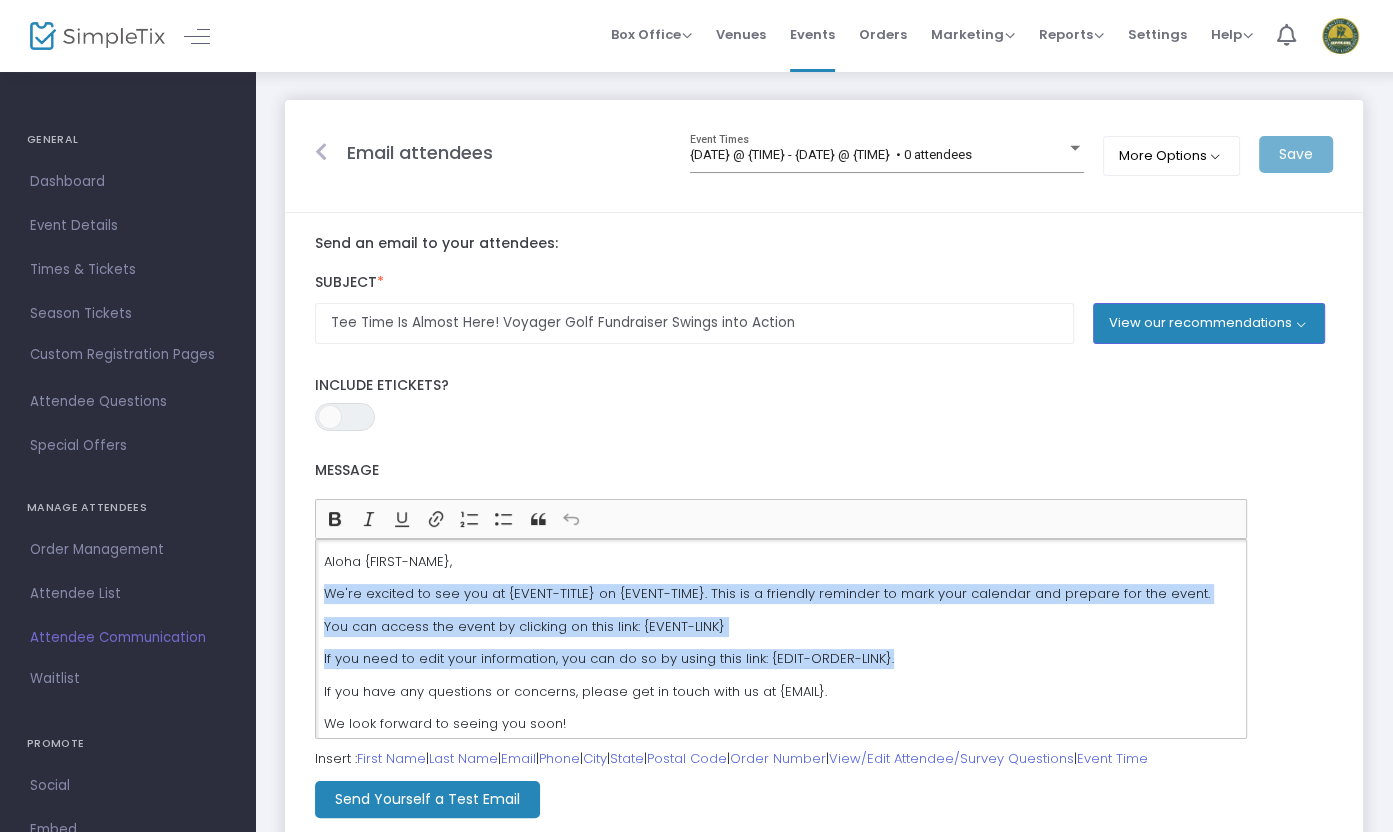 drag, startPoint x: 322, startPoint y: 589, endPoint x: 900, endPoint y: 655, distance: 581.756 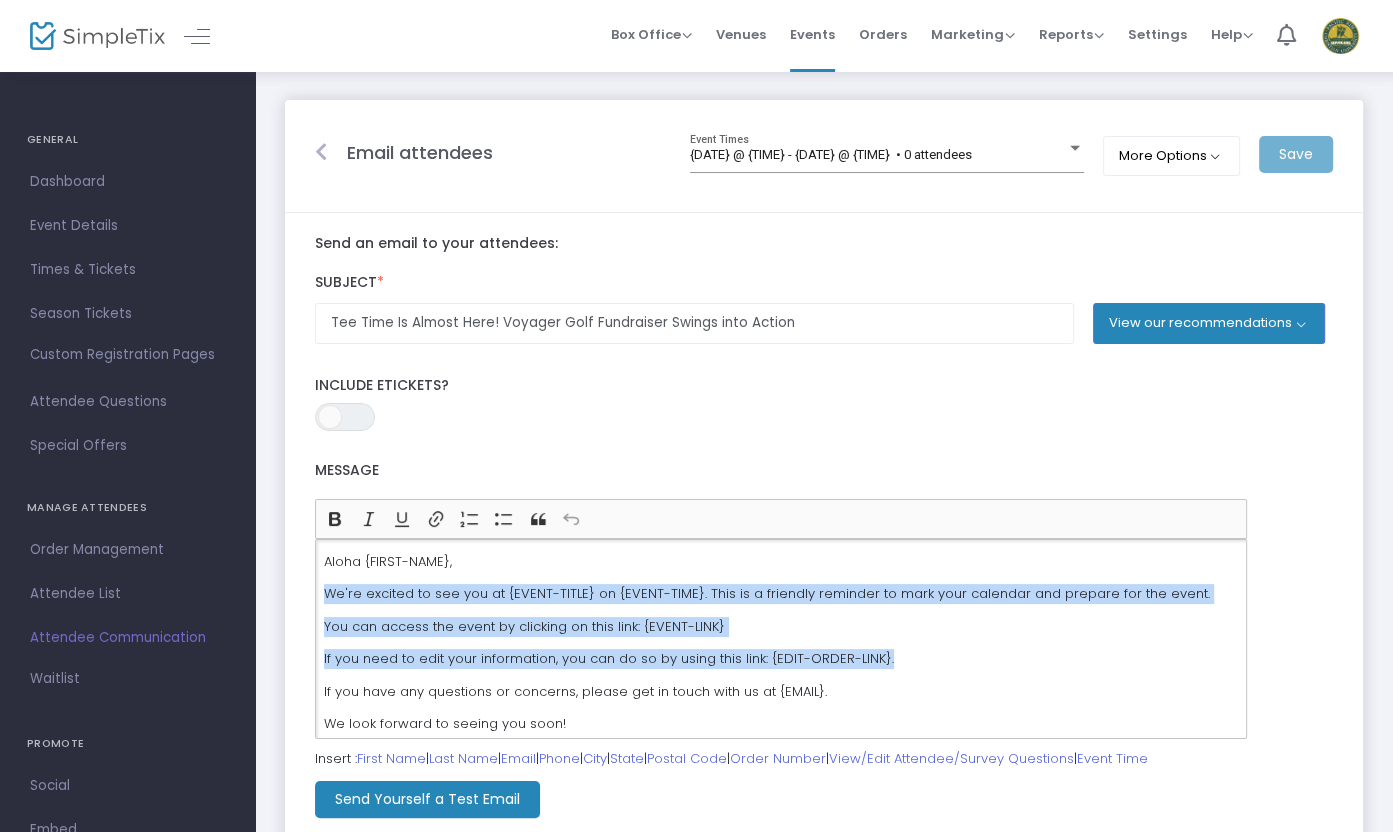 click on "Aloha {FIRST-NAME}, We're excited to see you at {EVENT-TITLE} on {EVENT-TIME}. This is a friendly reminder to mark your calendar and prepare for the event. You can access the event by clicking on this link: {EVENT-LINK} If you need to edit your information, you can do so by using this link: {EDIT-ORDER-LINK}. If you have any questions or concerns, please get in touch with us at {EMAIL}. We look forward to seeing you soon!" 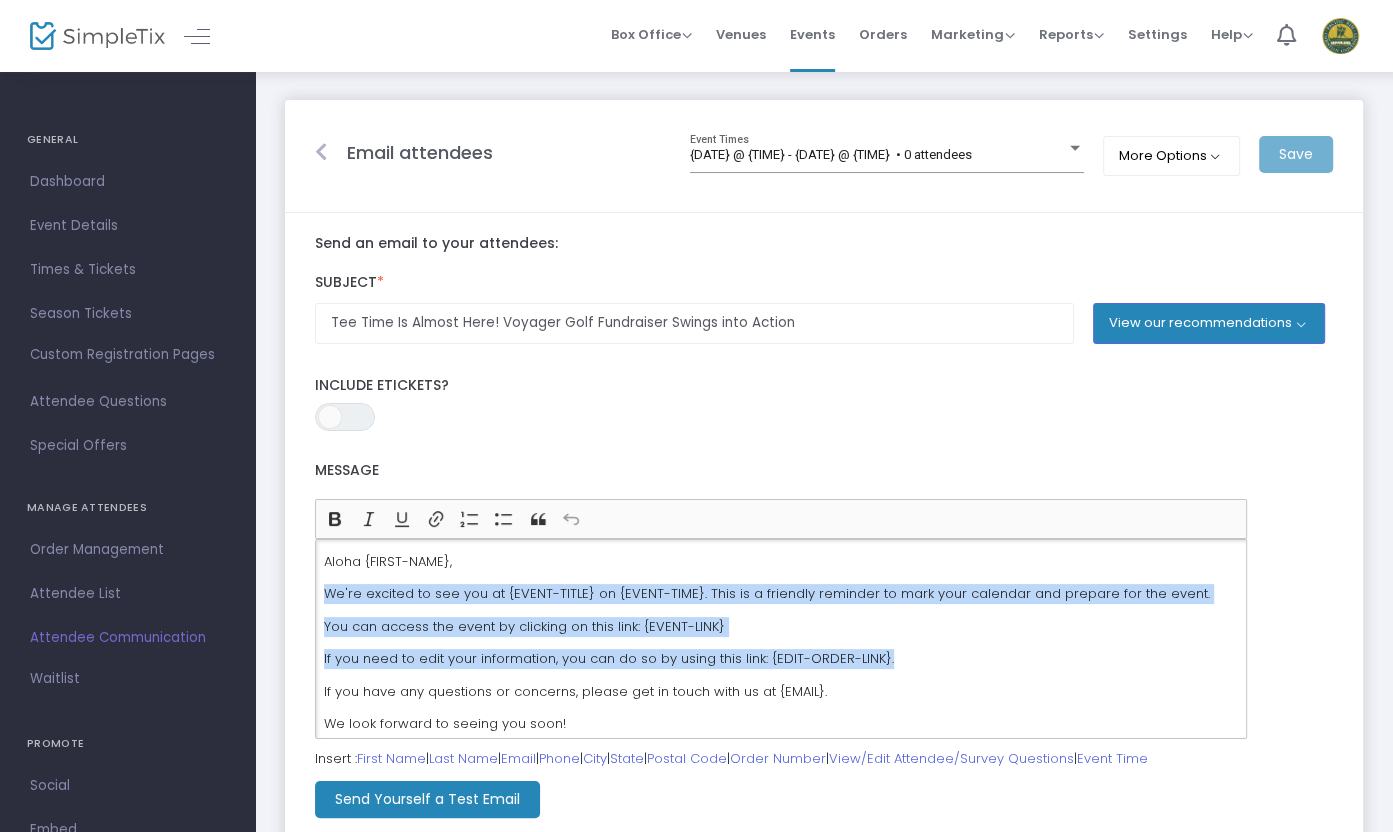 drag, startPoint x: 907, startPoint y: 658, endPoint x: 325, endPoint y: 598, distance: 585.0846 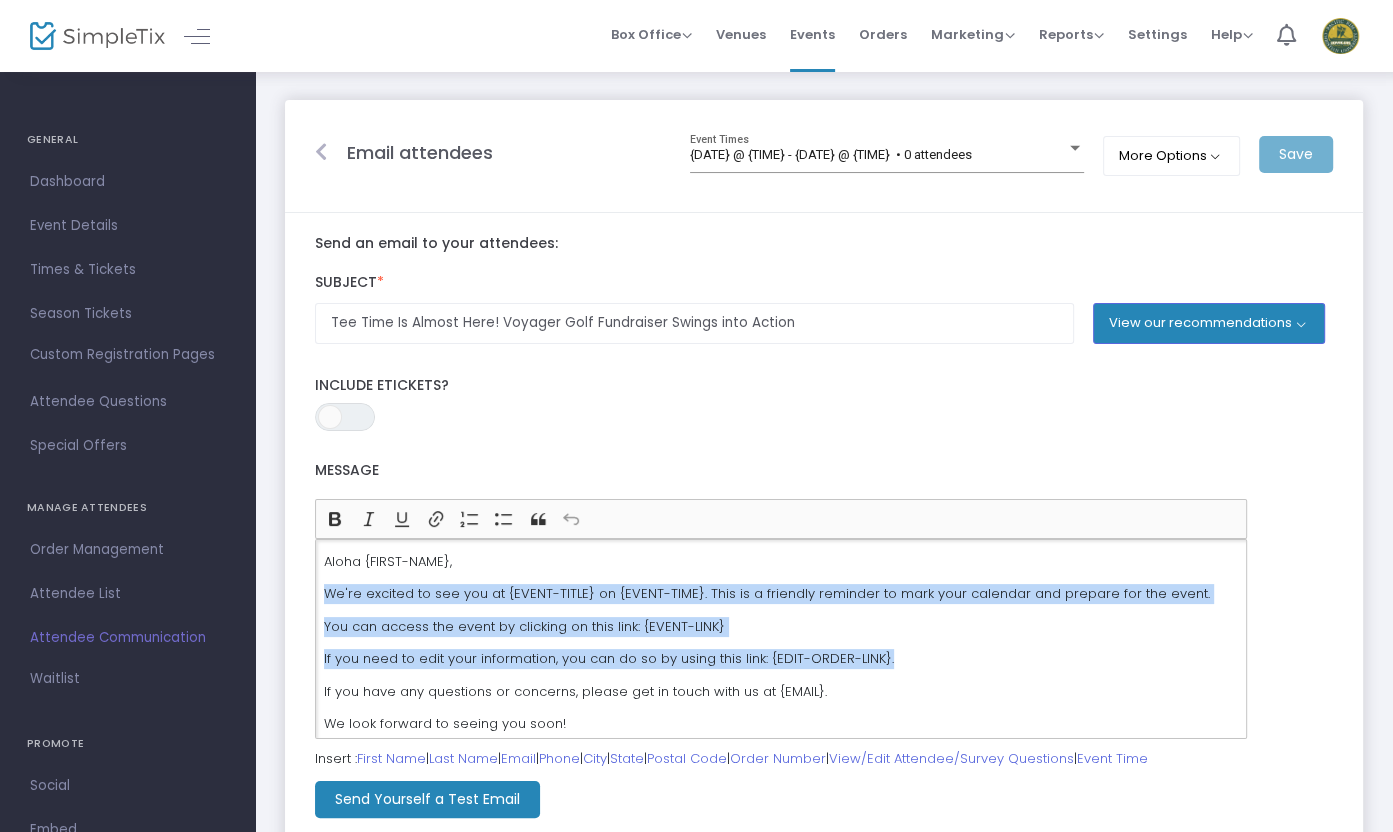 click on "Aloha {FIRST-NAME}, We're excited to see you at {EVENT-TITLE} on {EVENT-TIME}. This is a friendly reminder to mark your calendar and prepare for the event. You can access the event by clicking on this link: {EVENT-LINK} If you need to edit your information, you can do so by using this link: {EDIT-ORDER-LINK}. If you have any questions or concerns, please get in touch with us at {EMAIL}. We look forward to seeing you soon!" 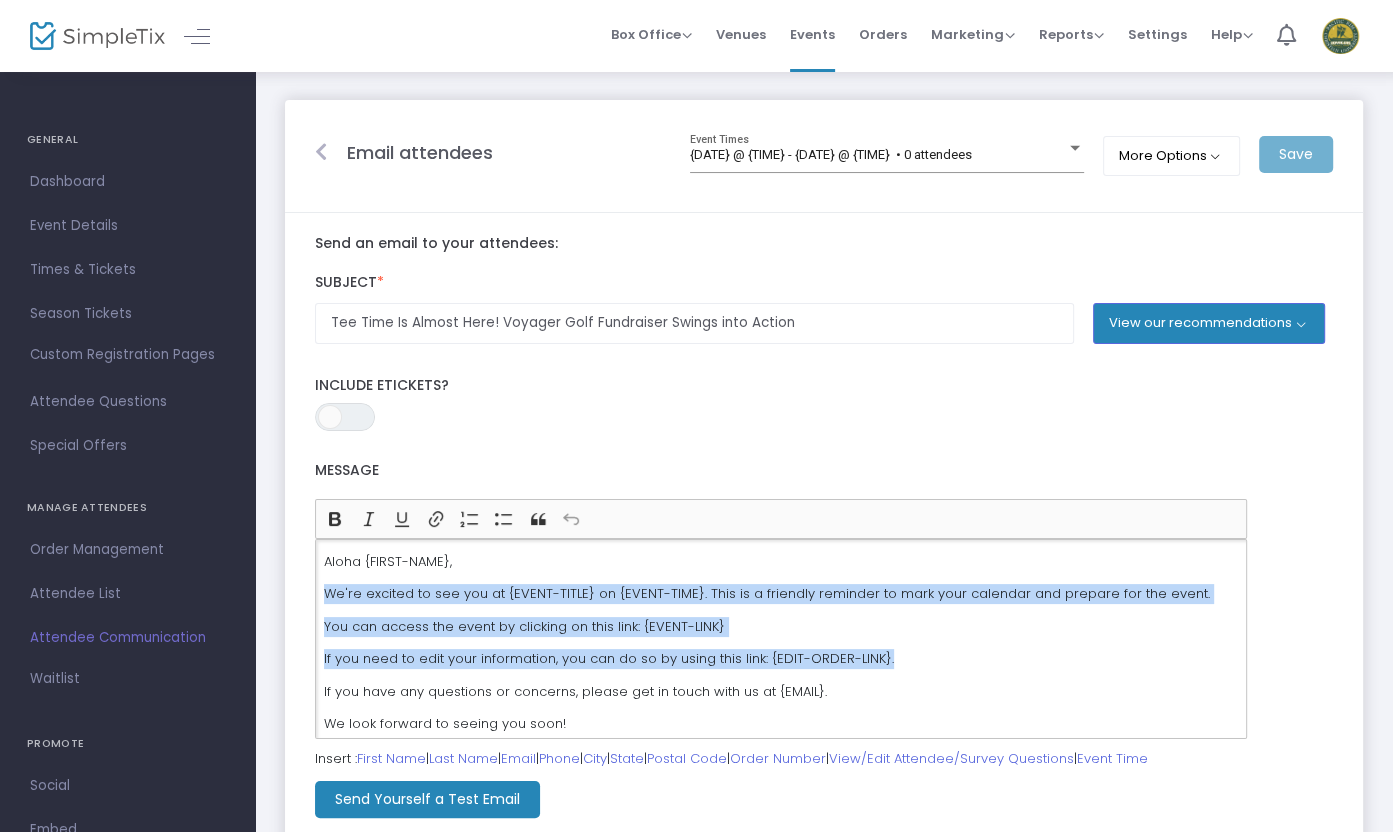 paste 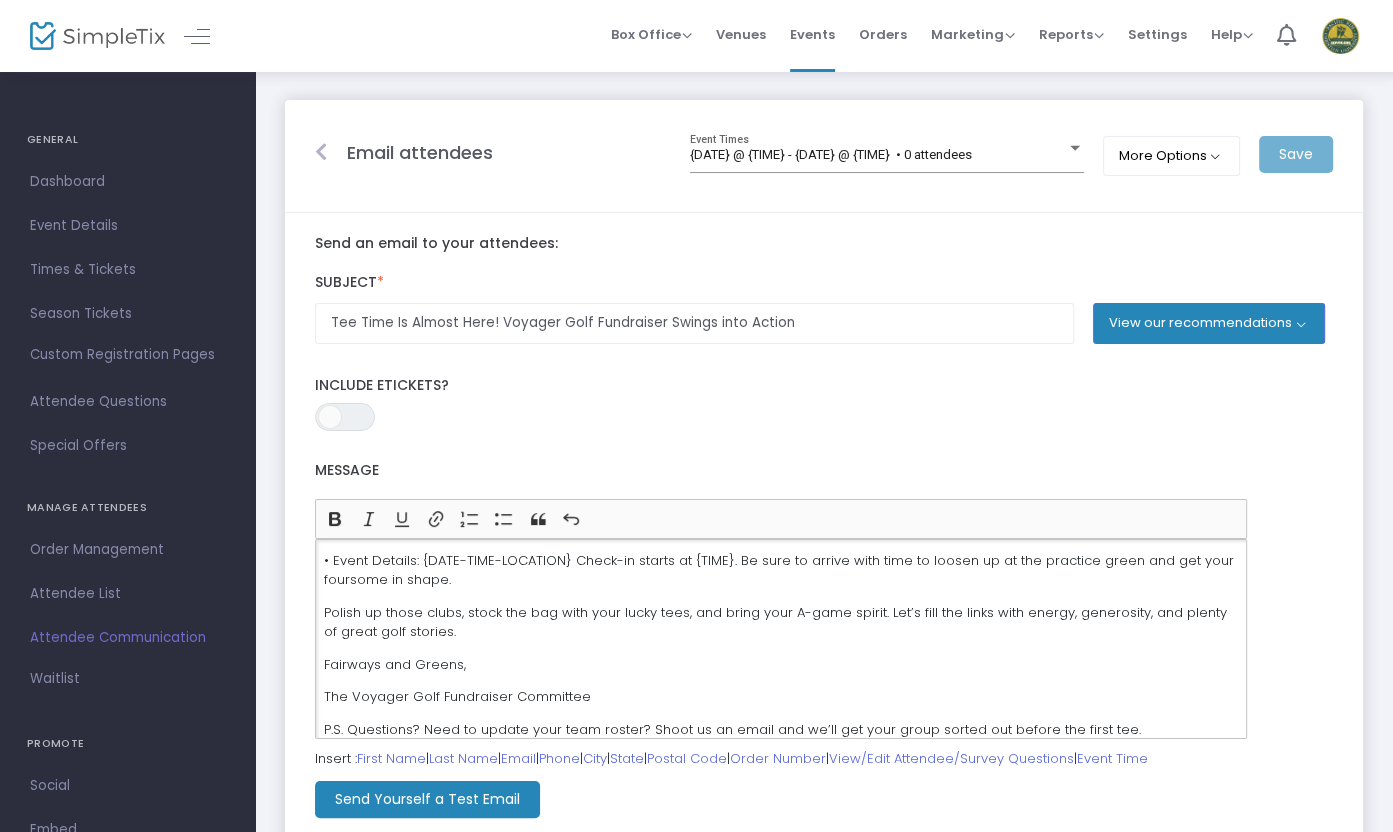 scroll, scrollTop: 188, scrollLeft: 0, axis: vertical 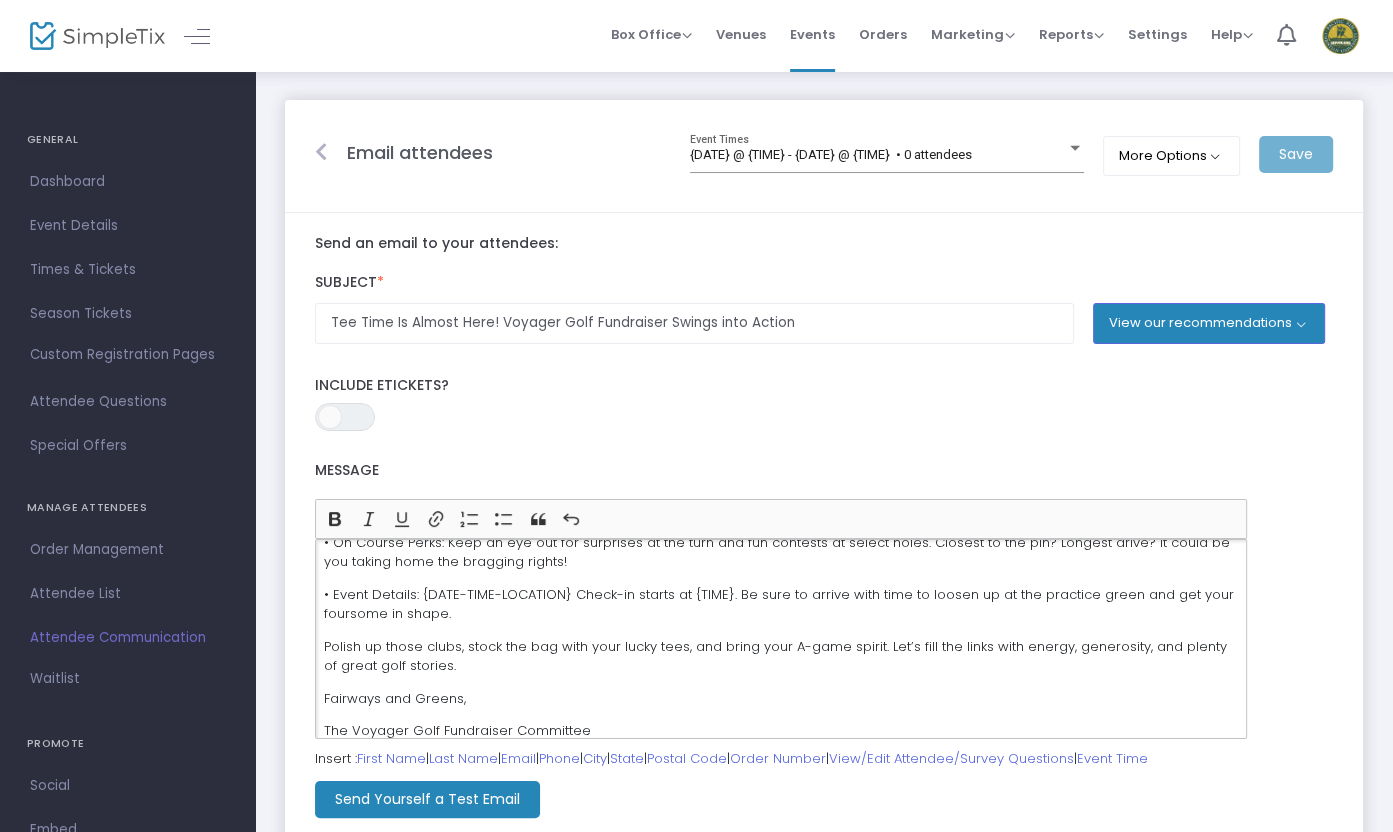 type 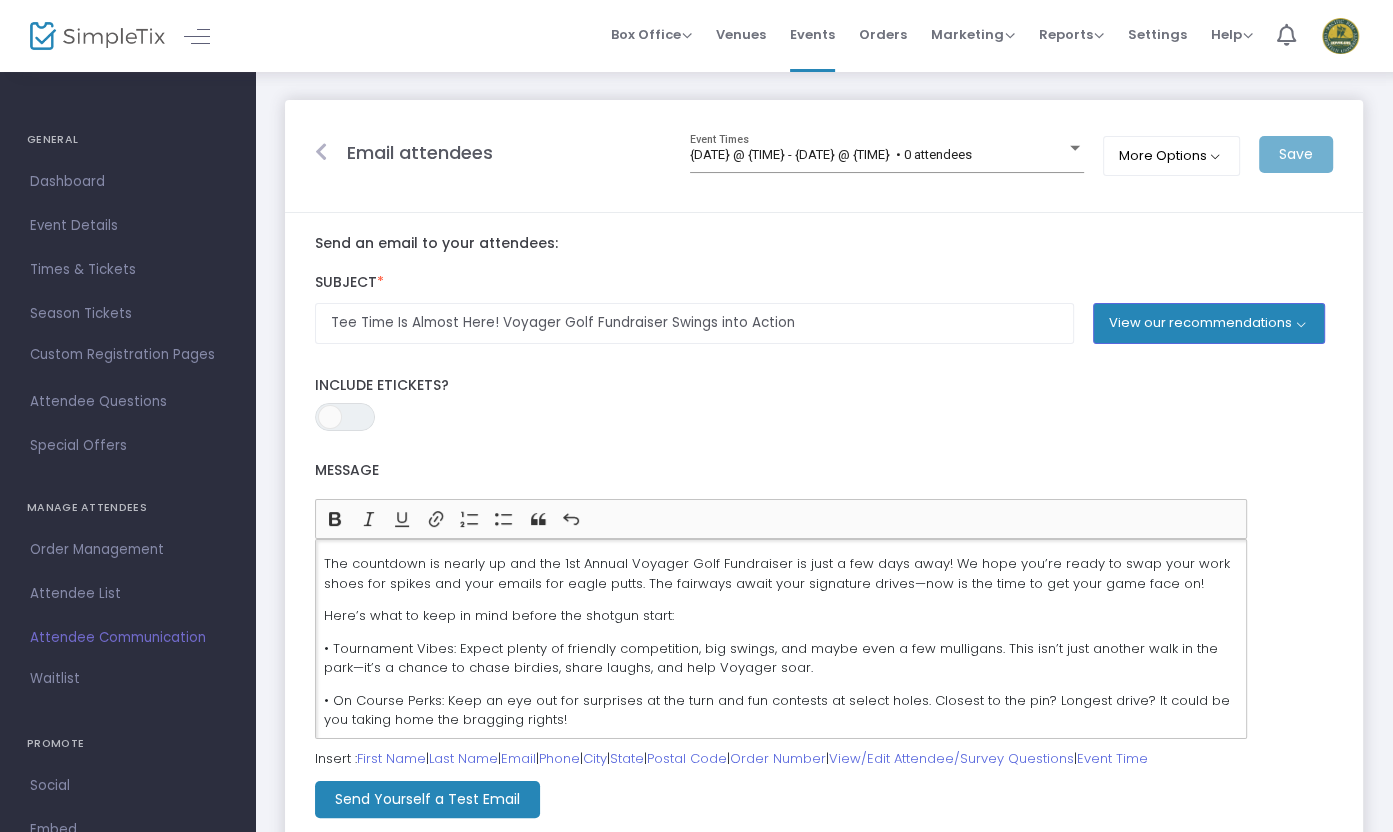 scroll, scrollTop: 0, scrollLeft: 0, axis: both 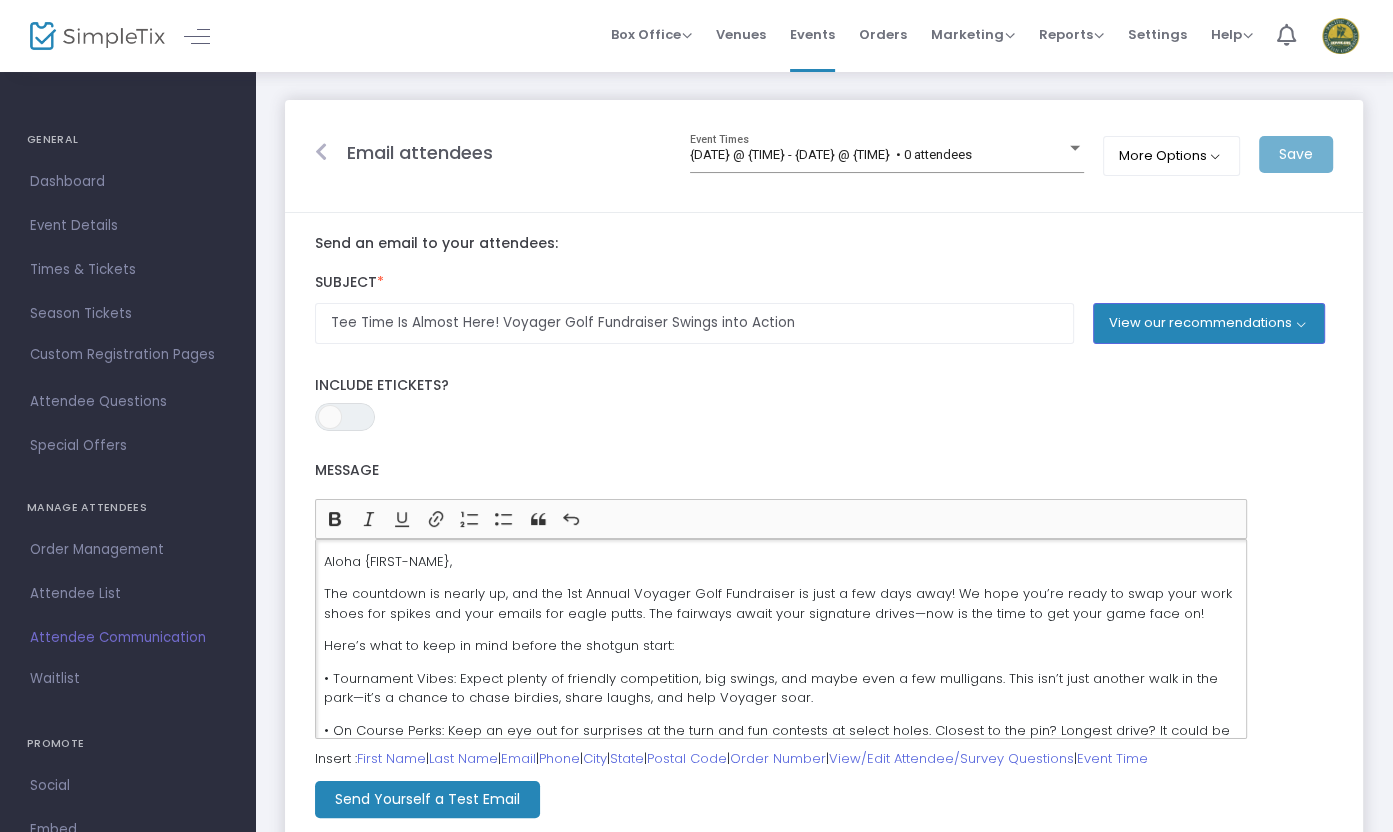 click on "The countdown is nearly up, and the 1st Annual Voyager Golf Fundraiser is just a few days away! We hope you’re ready to swap your work shoes for spikes and your emails for eagle putts. The fairways await your signature drives—now is the time to get your game face on!" 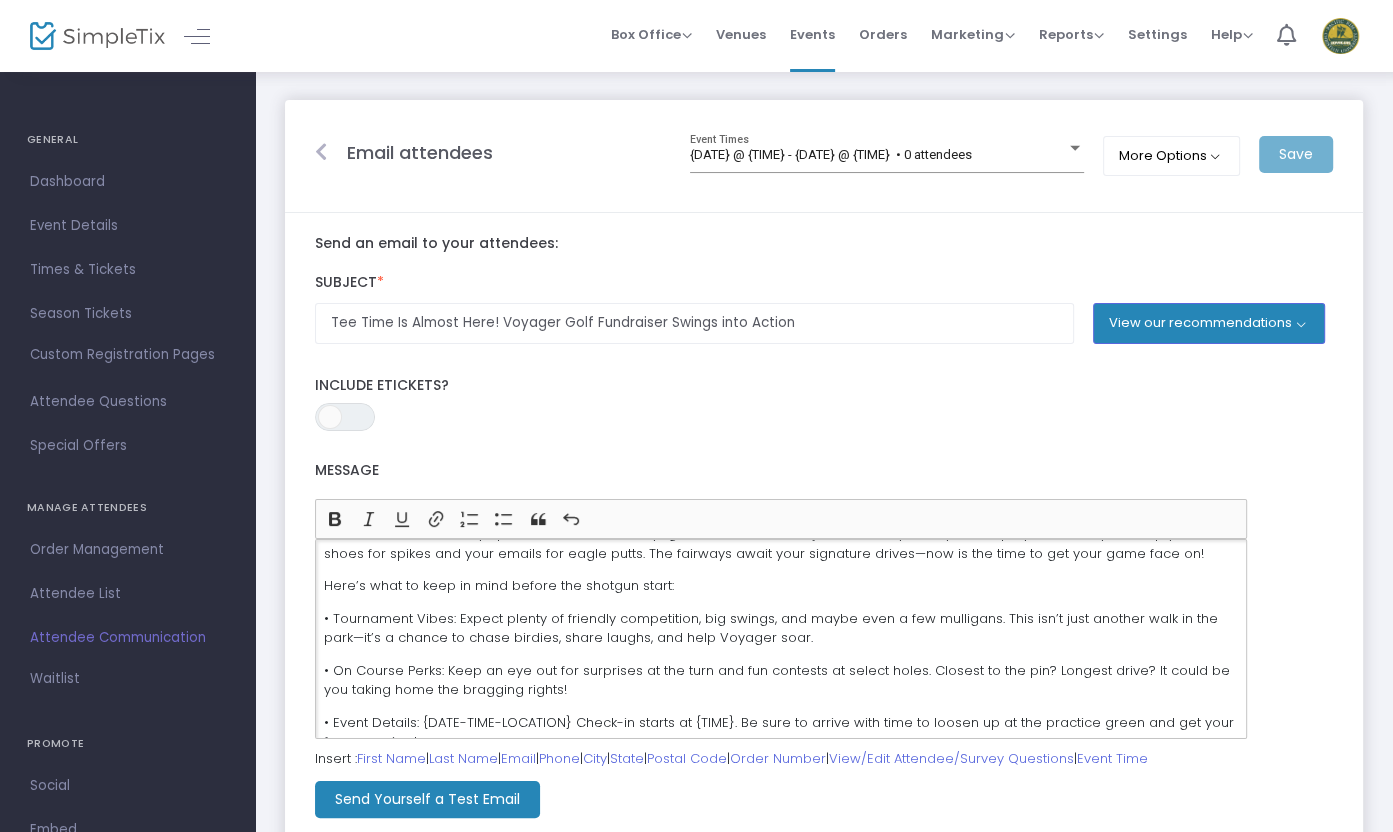 scroll, scrollTop: 61, scrollLeft: 0, axis: vertical 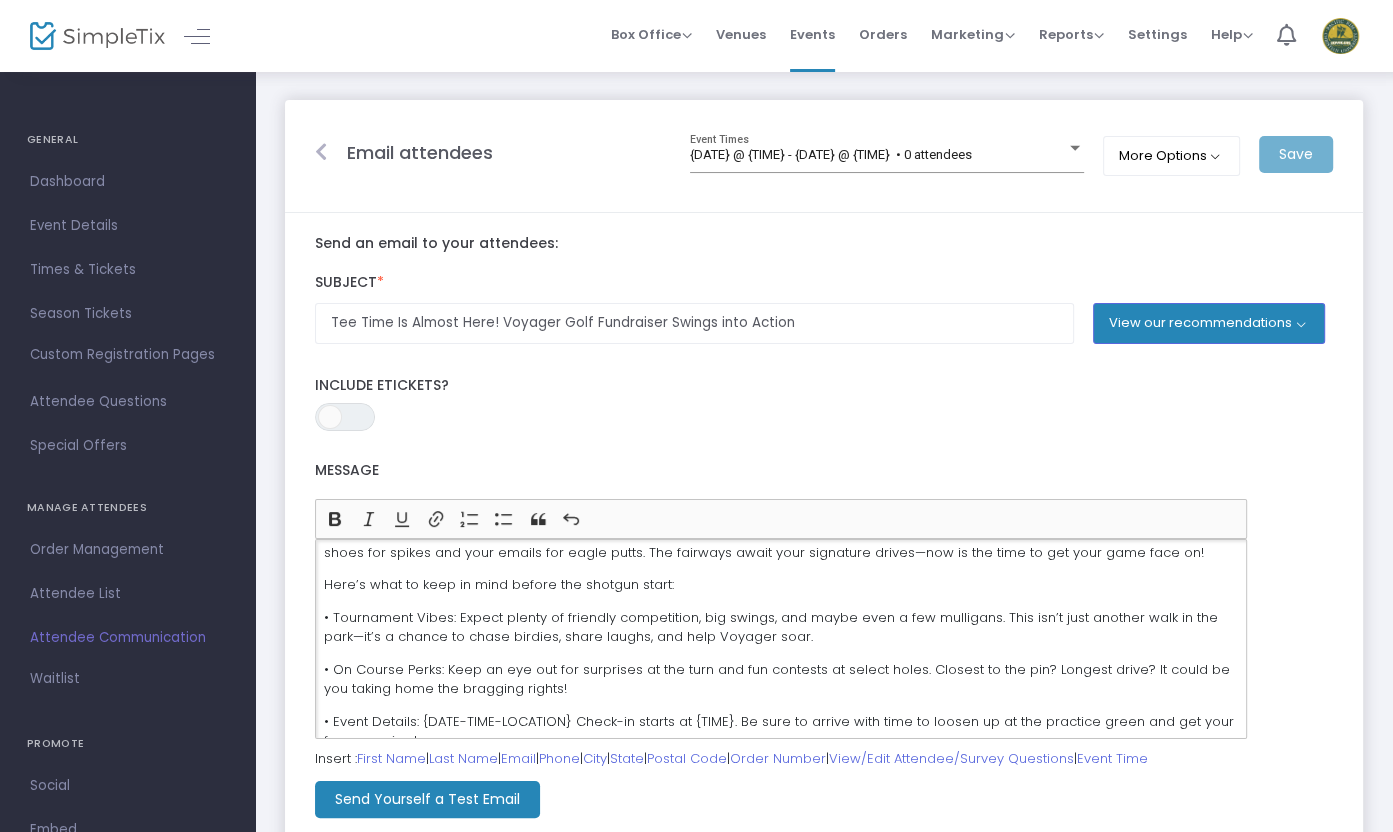 click on "Here’s what to keep in mind before the shotgun start:" 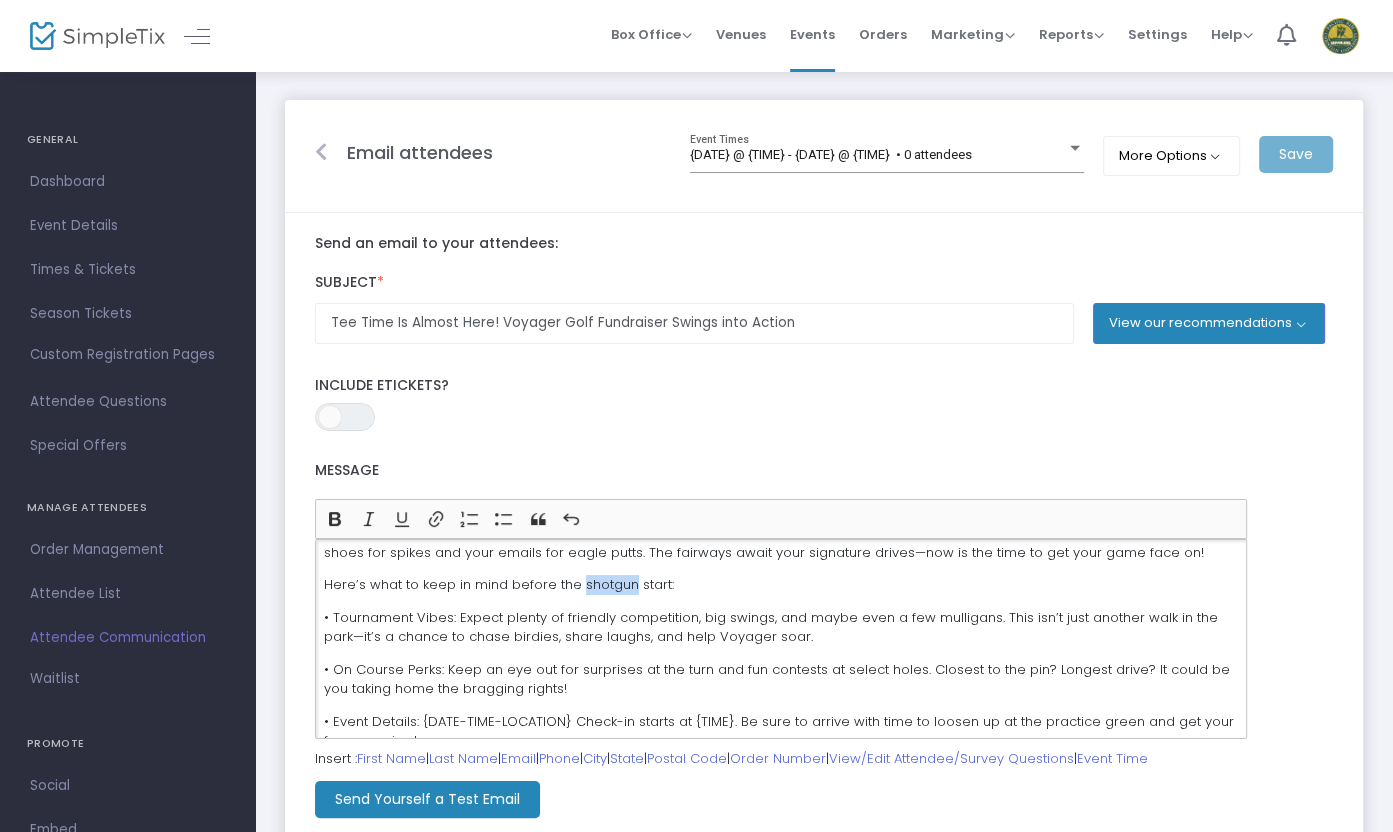 click on "Here’s what to keep in mind before the shotgun start:" 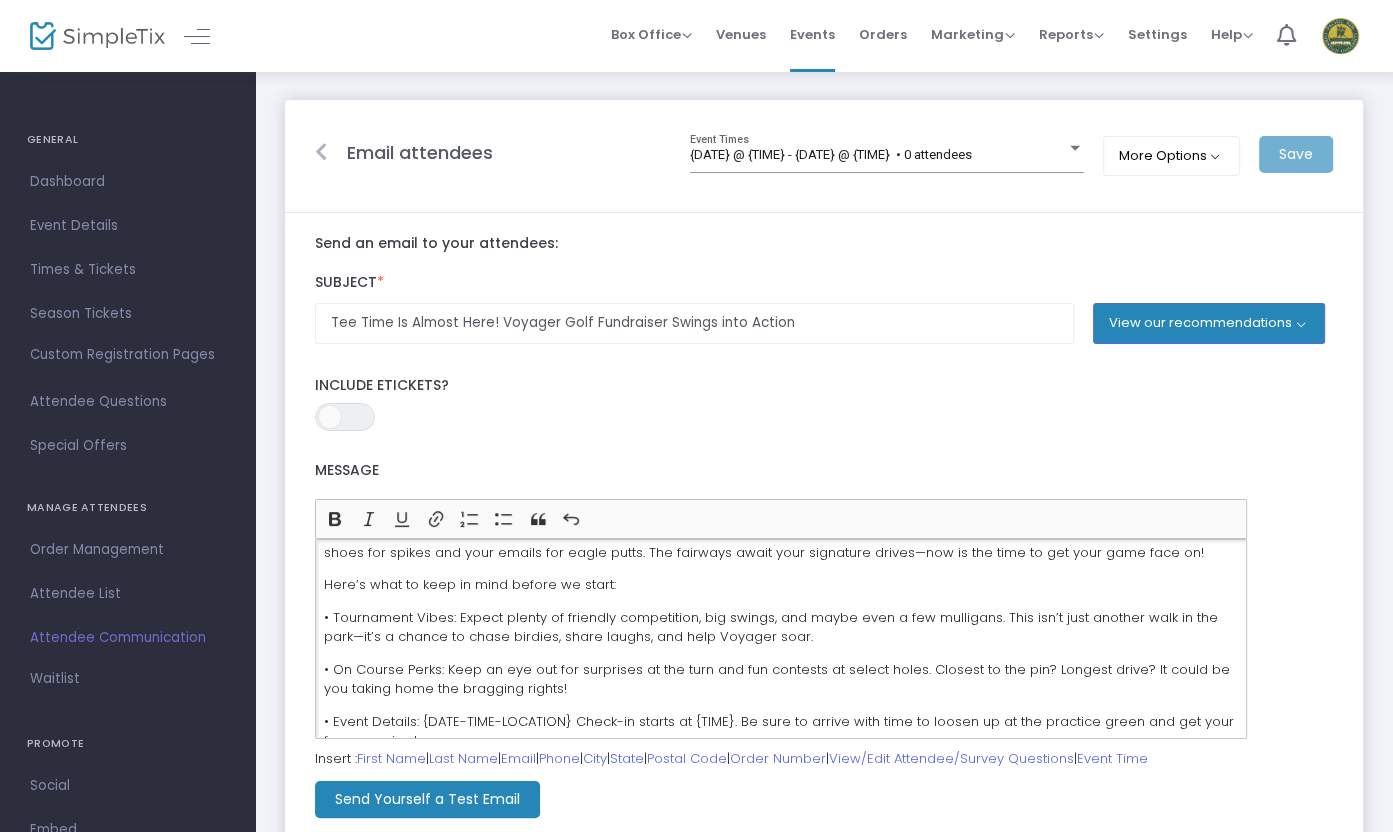 click on "Here’s what to keep in mind before we start:" 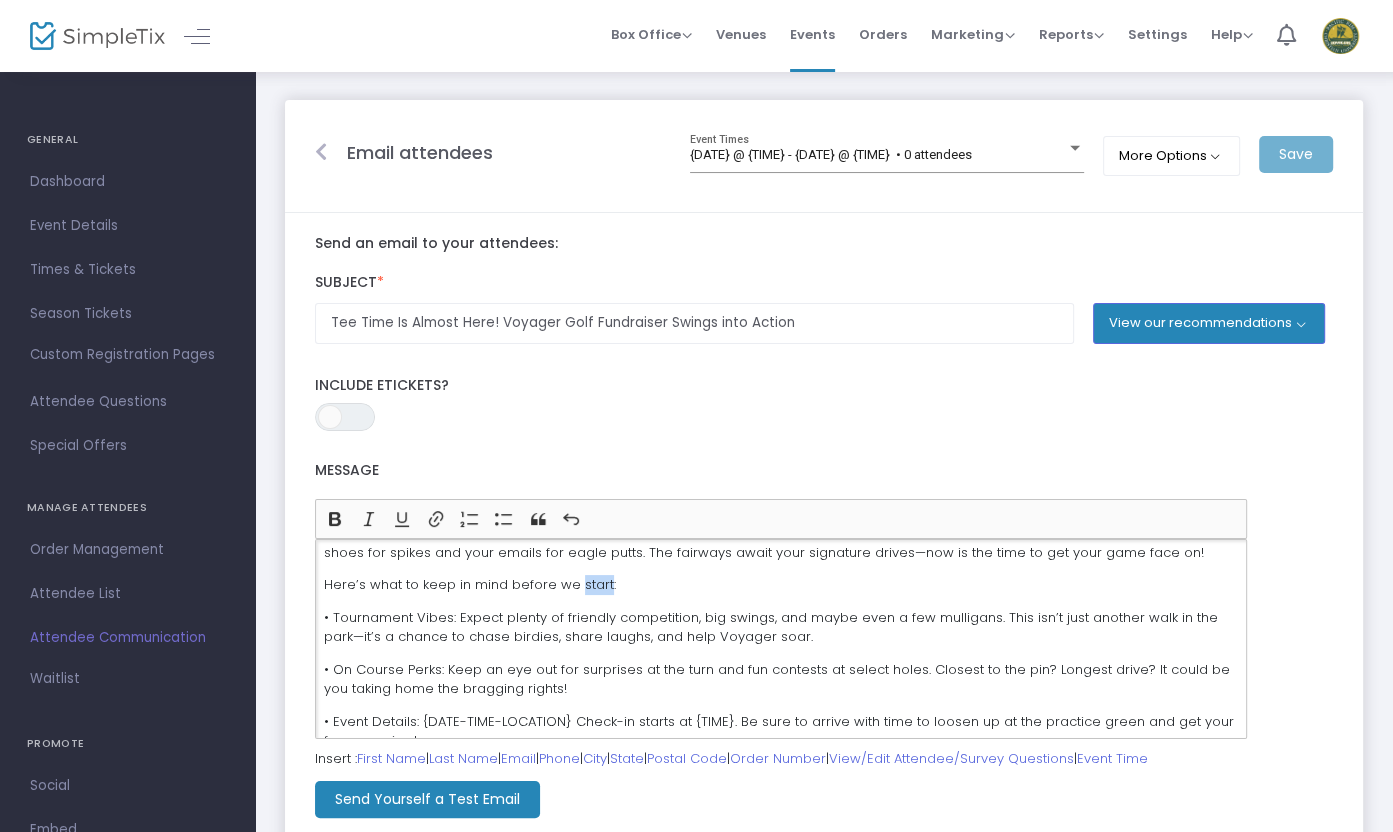 click on "Here’s what to keep in mind before we start:" 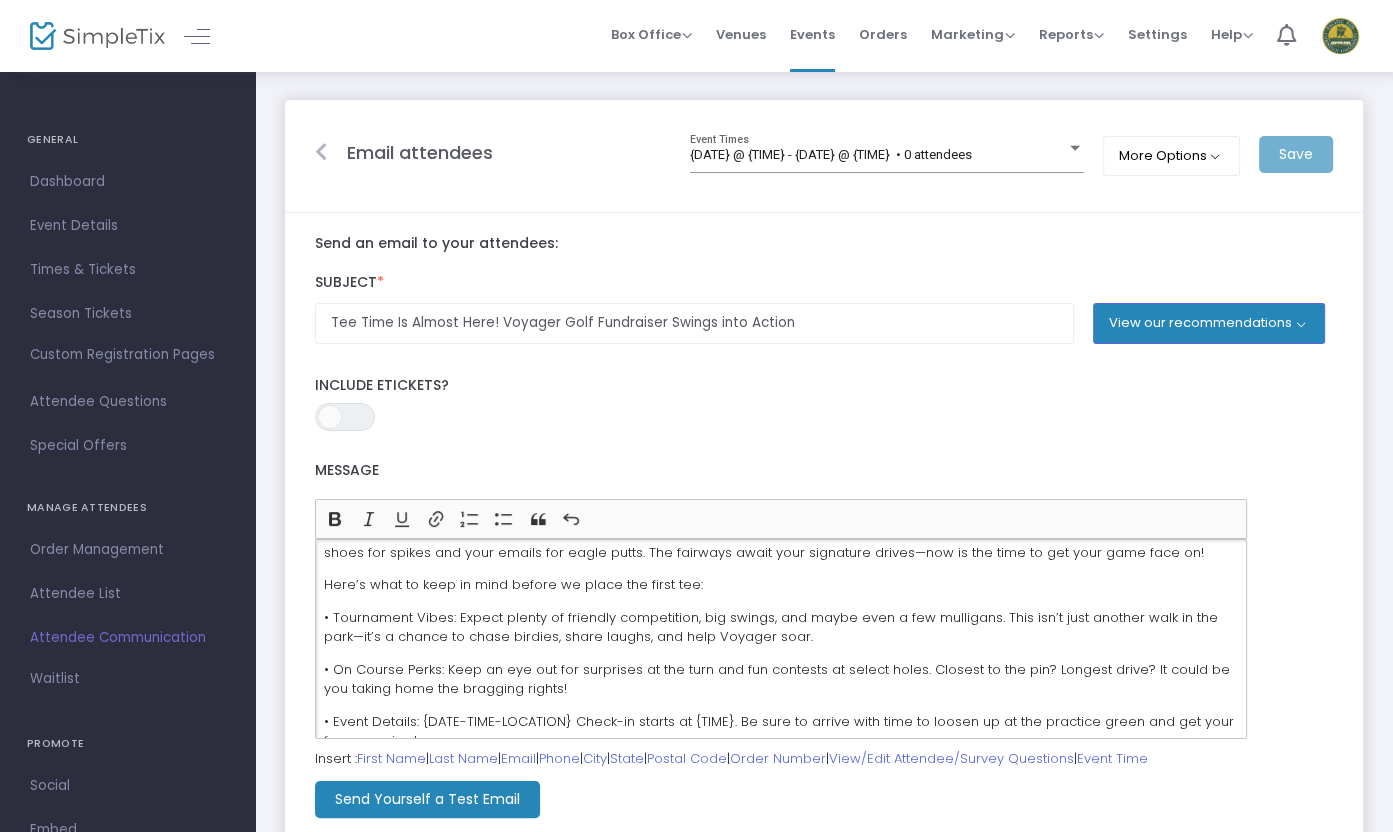 click on "• On Course Perks: Keep an eye out for surprises at the turn and fun contests at select holes. Closest to the pin? Longest drive? It could be you taking home the bragging rights!" 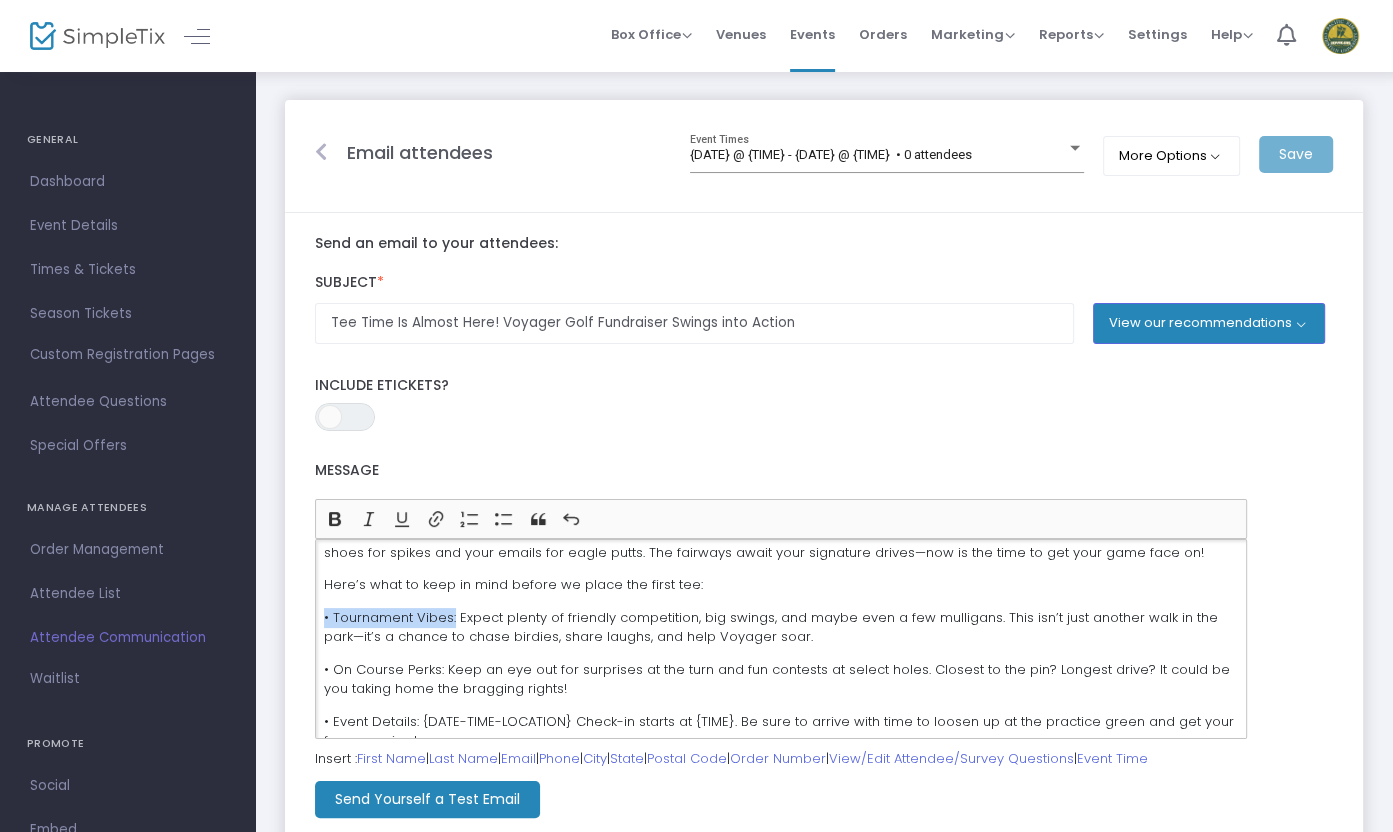 drag, startPoint x: 452, startPoint y: 616, endPoint x: 308, endPoint y: 614, distance: 144.01389 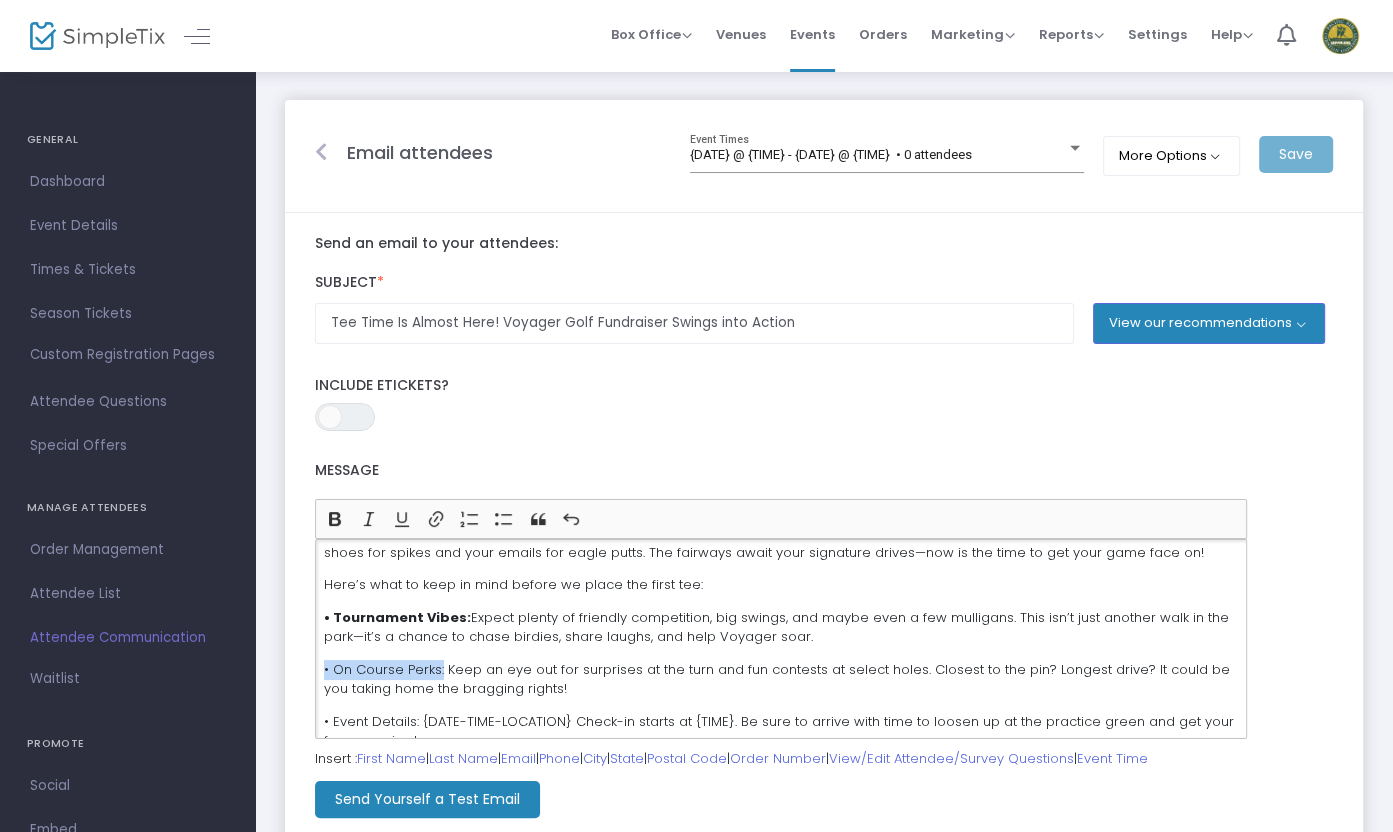 drag, startPoint x: 438, startPoint y: 669, endPoint x: 308, endPoint y: 665, distance: 130.06152 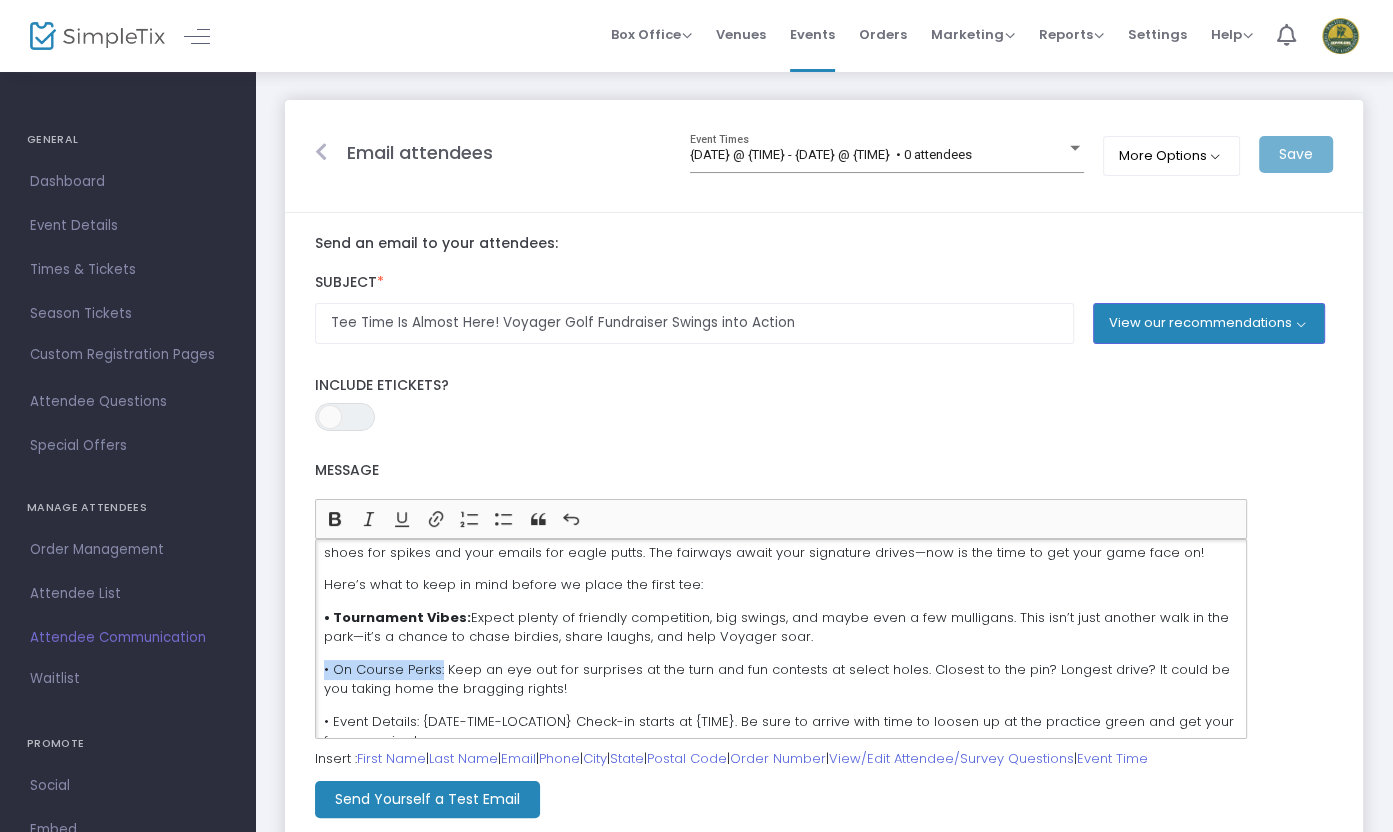 click on "Message Bold (⌘B) Bold Italic (⌘I) Italic Underline (⌘U) Underline Link (⌘K) Link Numbered List Numbered List Bulleted List Bulleted List Block quote Block quote Undo (⌘Z) Undo Aloha {FIRST-NAME}, The countdown is nearly up, and the 1st Annual Voyager Golf Fundraiser is just a few days away! We hope you’re ready to swap your work shoes for spikes and your emails for eagle putts. The fairways await your signature drives—now is the time to get your game face on! Here’s what to keep in mind before we place the first tee: • Tournament Vibes: Expect plenty of friendly competition, big swings, and maybe even a few mulligans. This isn’t just another walk in the park—it’s a chance to chase birdies, share laughs, and help Voyager soar. • On Course Perks: Keep an eye out for surprises at the turn and fun contests at select holes. Closest to the pin? Longest drive? It could be you taking home the bragging rights! Fairways and Greens, The Voyager Golf Fundraiser Committee" 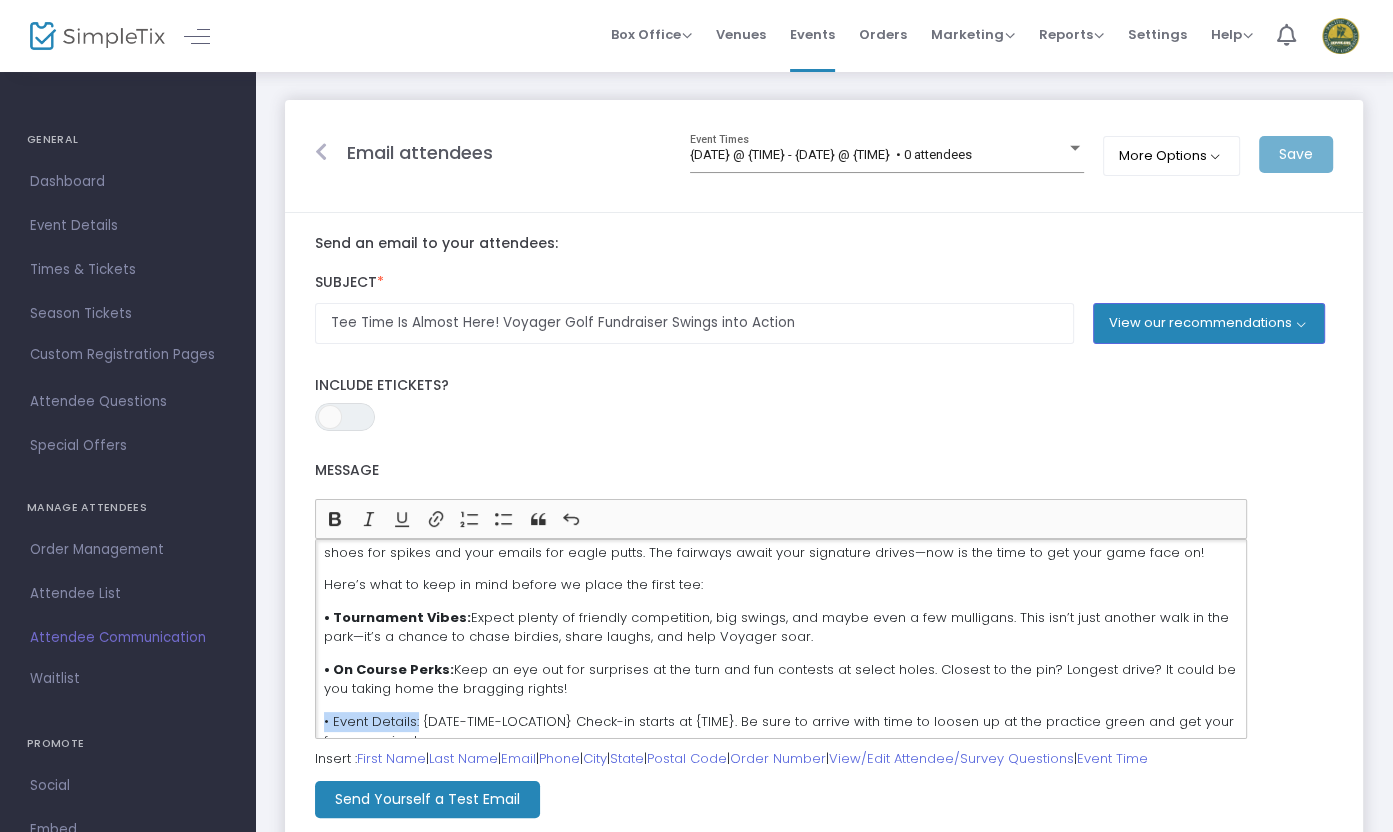 drag, startPoint x: 415, startPoint y: 716, endPoint x: 288, endPoint y: 716, distance: 127 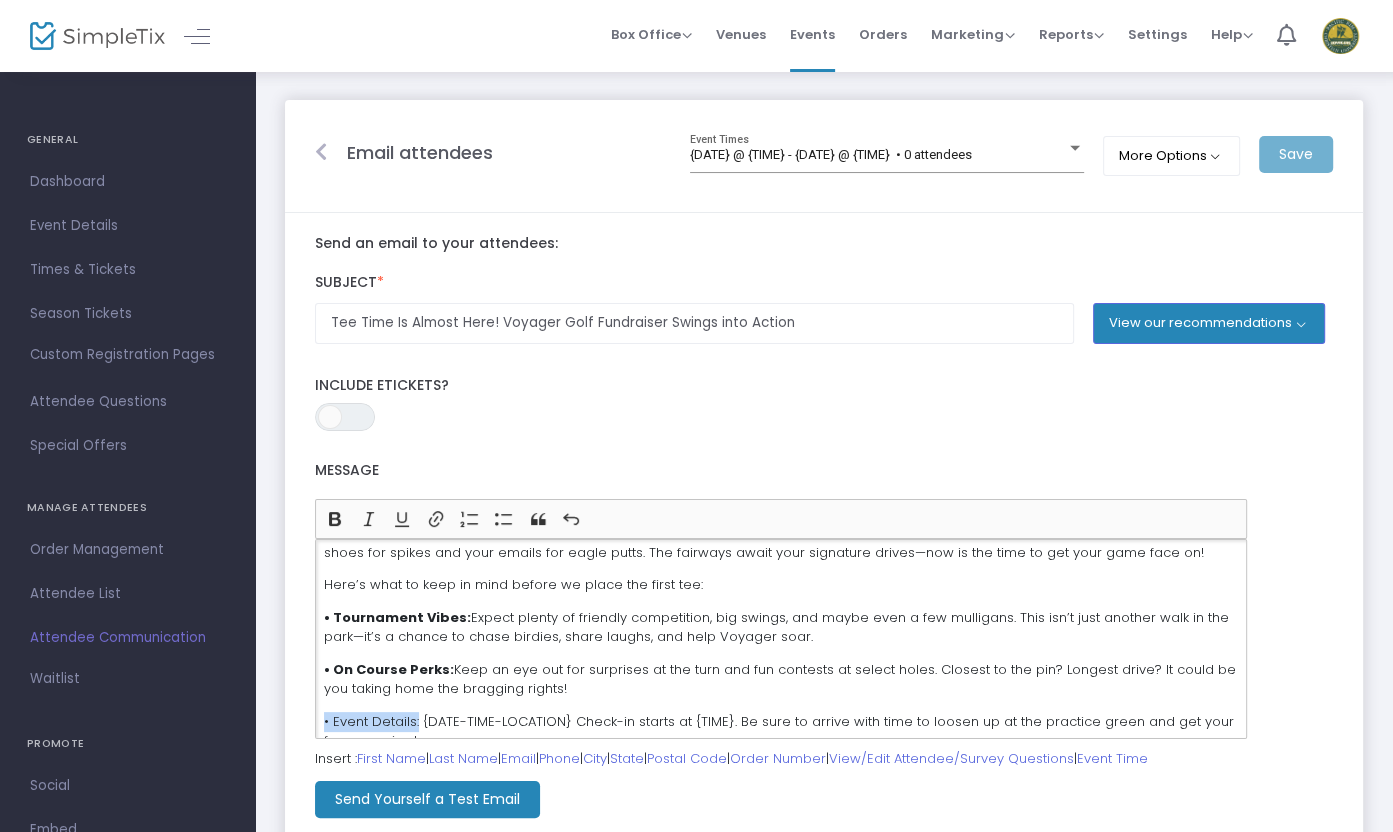 click on "Send an email to your attendees: Subject * Tee Time Is Almost Here! Voyager Golf Fundraiser Swings into Action View our recommendations Don't miss out Voyager Golf Fundraiser Bring a friend to Voyager Golf Fundraiser Are you joining us tomorrow at Voyager Golf Fundraiser? Voyager Golf Fundraiser is selling out! Voyager Golf Fundraiser is around the corner Largest Religion & Spirituality in Mililani: Voyager Golf Fundraiser Don't get lost on {DATE} Hi {FIRST-NAME}, free {DATE}? Join us at Voyager Golf Fundraiser! 15% off for you and a friend Last chance to see {Speaker/Performer} live at Voyager Golf Fundraiser! Starting tomorrow! Voyager Golf Fundraiser Meet the speakers at Voyager Golf Fundraiser! Are you ready for Voyager Golf Fundraiser? The countdown is on! 5 things to bring to Voyager Golf Fundraiser Are you excited about Voyager Golf Fundraiser? Voyager Golf Fundraiser, {DATE} You don't want to miss Voyager Golf Fundraiser ON OFF Include Etickets? Message" 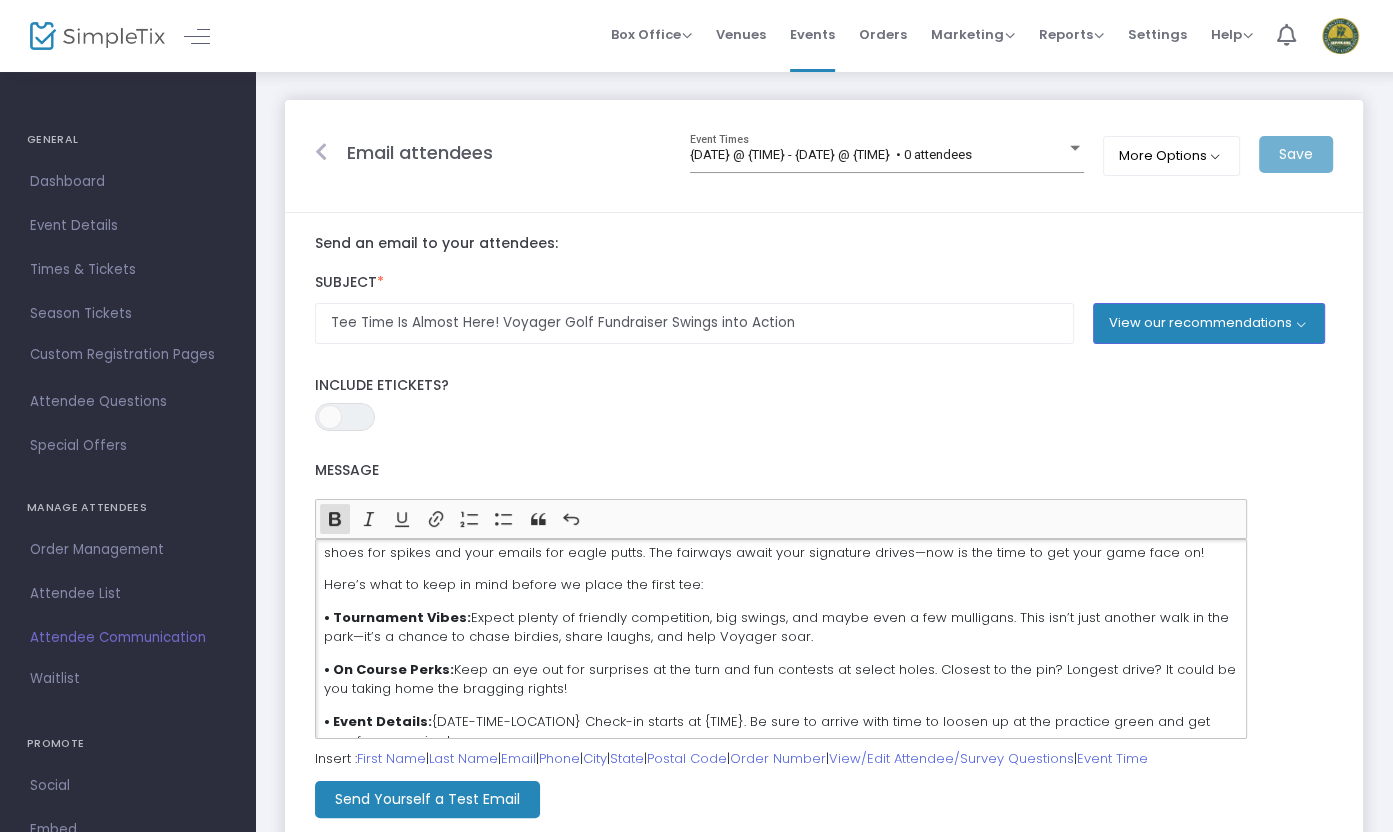 click on "• On Course Perks:  Keep an eye out for surprises at the turn and fun contests at select holes. Closest to the pin? Longest drive? It could be you taking home the bragging rights!" 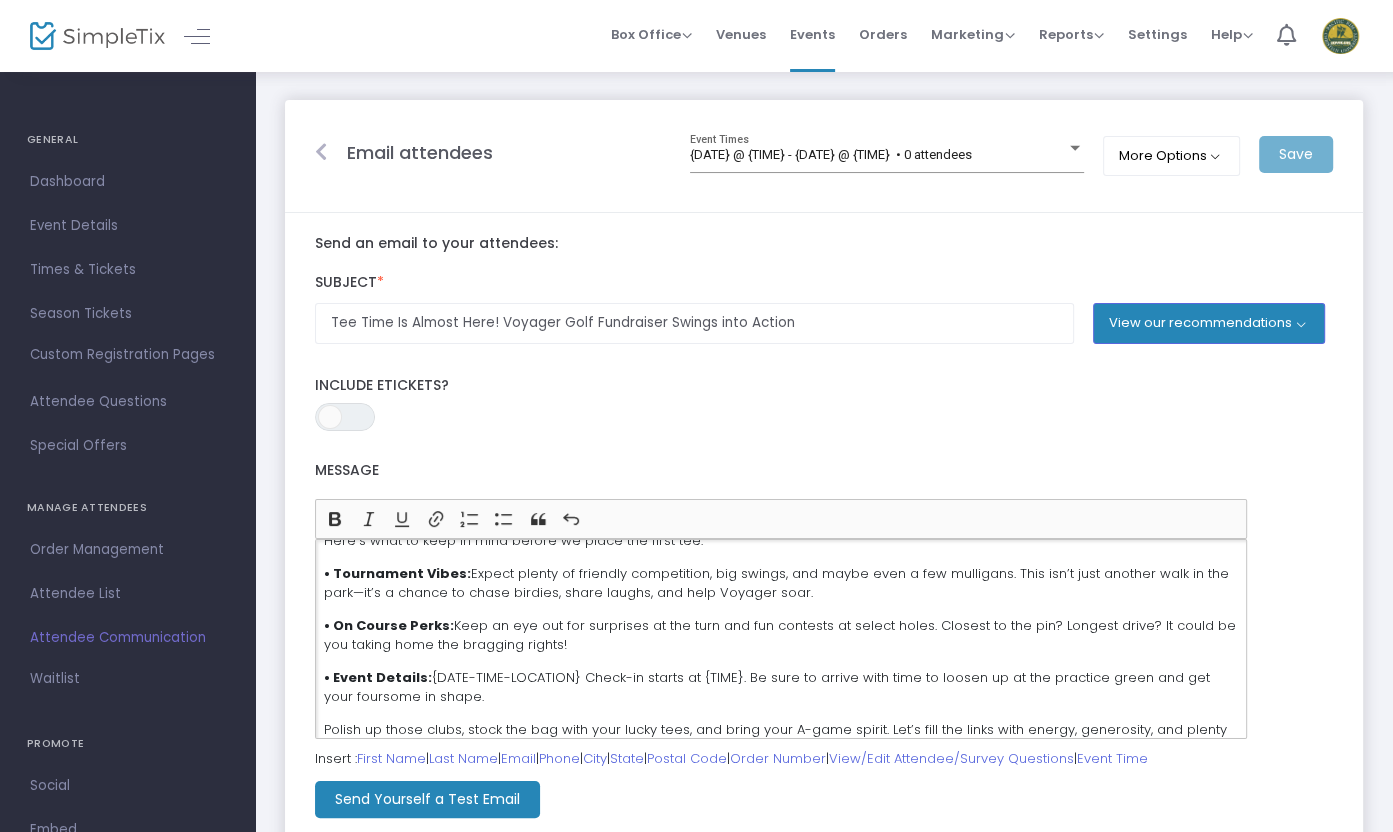 scroll, scrollTop: 95, scrollLeft: 0, axis: vertical 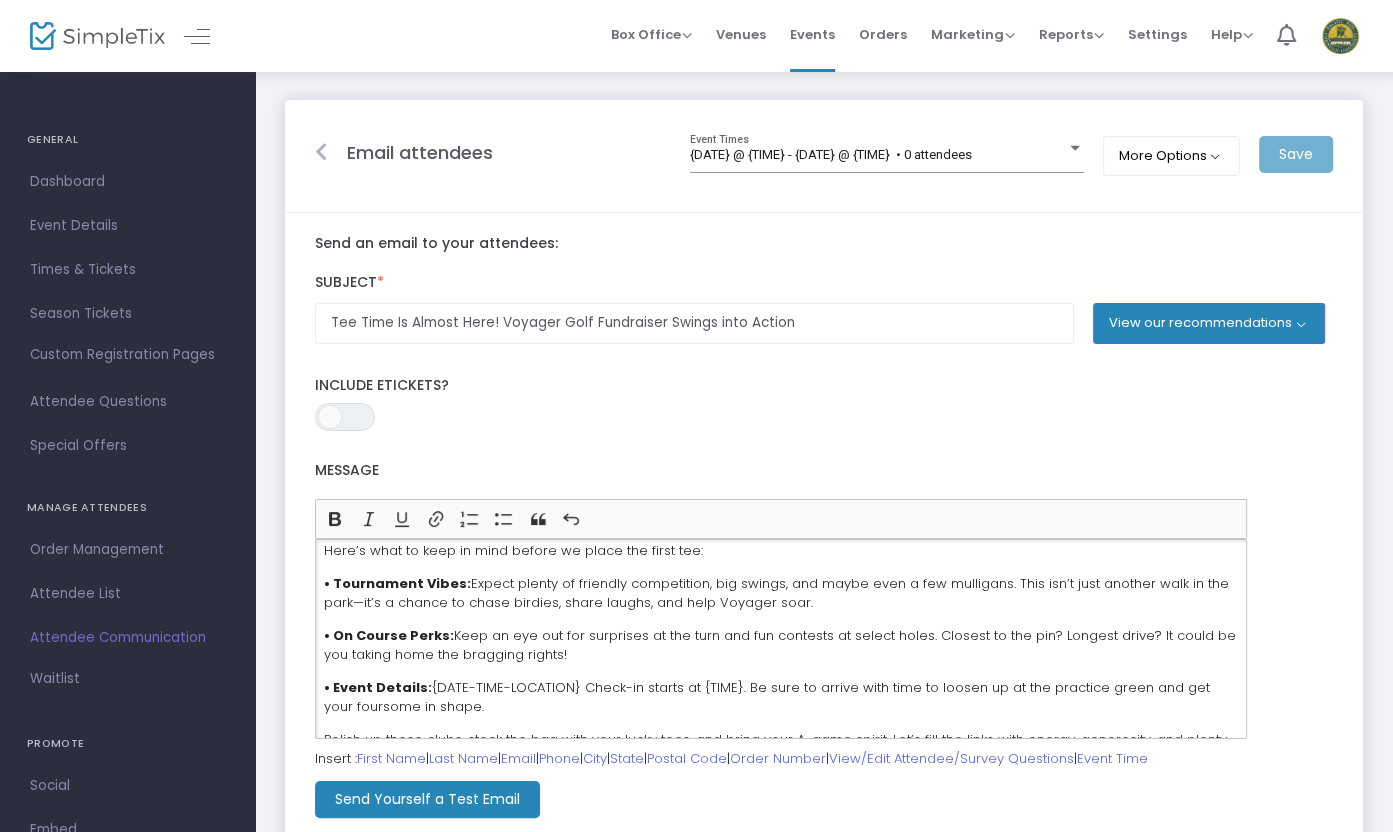 click on "• Event Details: {DATE-TIME-LOCATION}. Check-in starts at {TIME}. Be sure to arrive with time to loosen up at the practice green and get your foursome in shape." 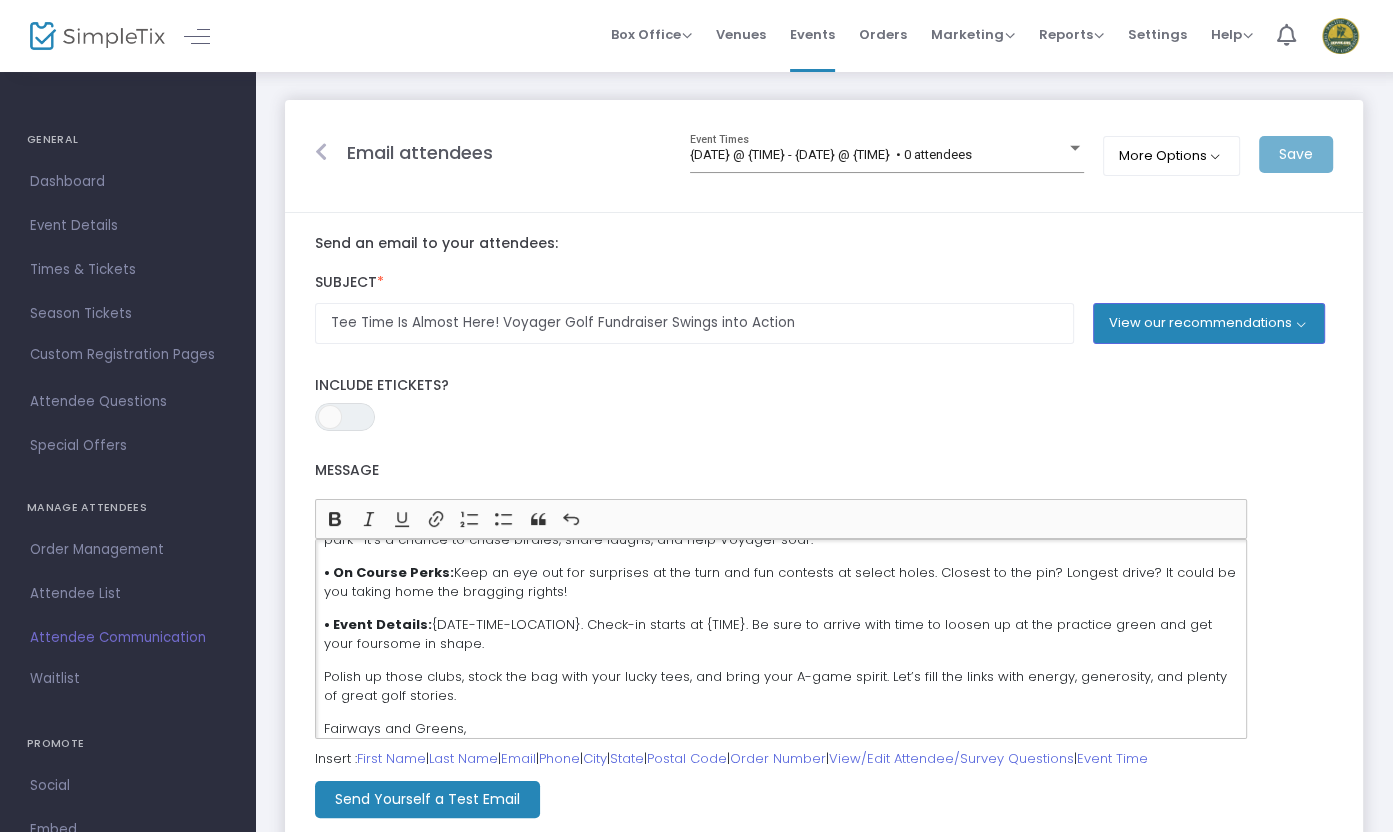 scroll, scrollTop: 172, scrollLeft: 0, axis: vertical 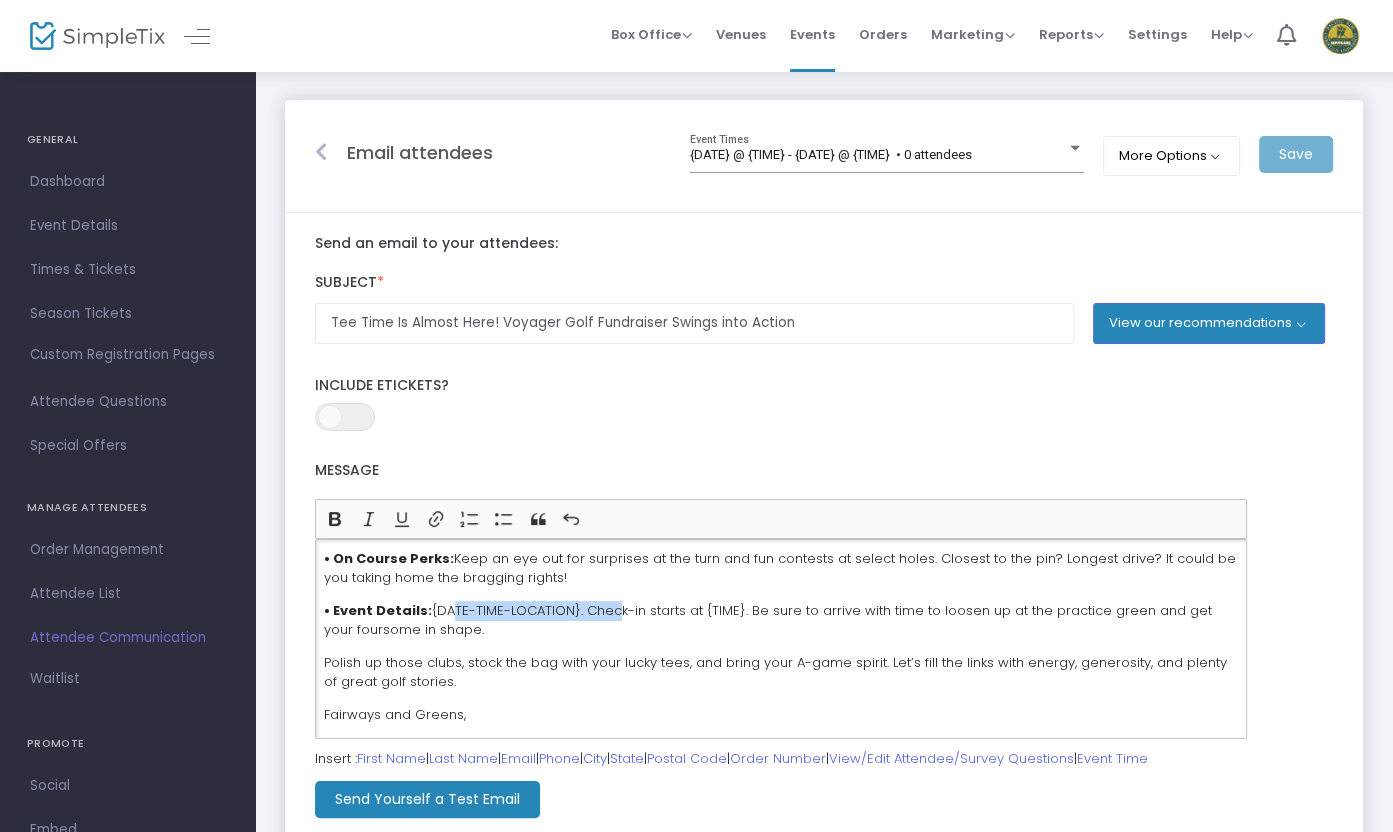 drag, startPoint x: 589, startPoint y: 609, endPoint x: 433, endPoint y: 610, distance: 156.0032 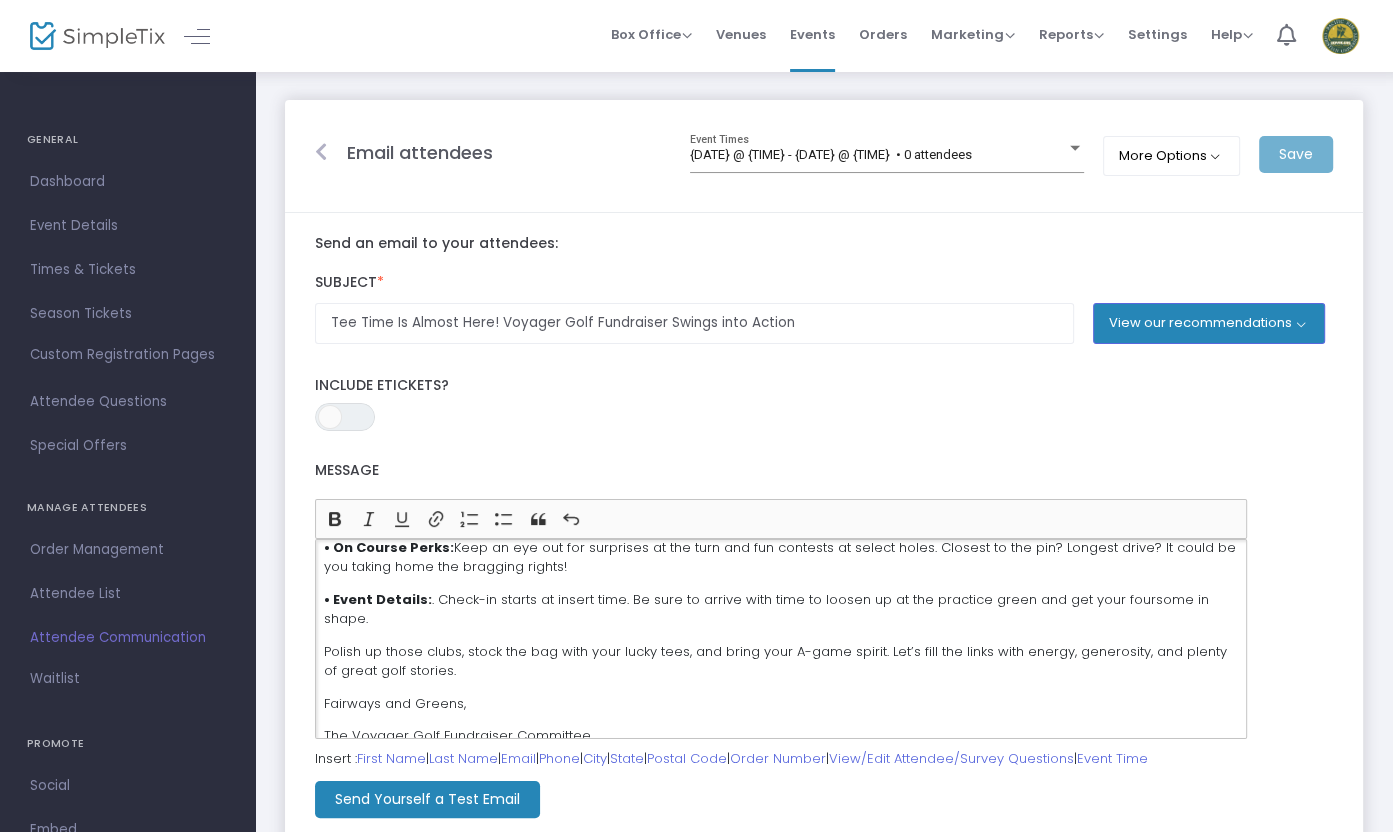scroll, scrollTop: 172, scrollLeft: 0, axis: vertical 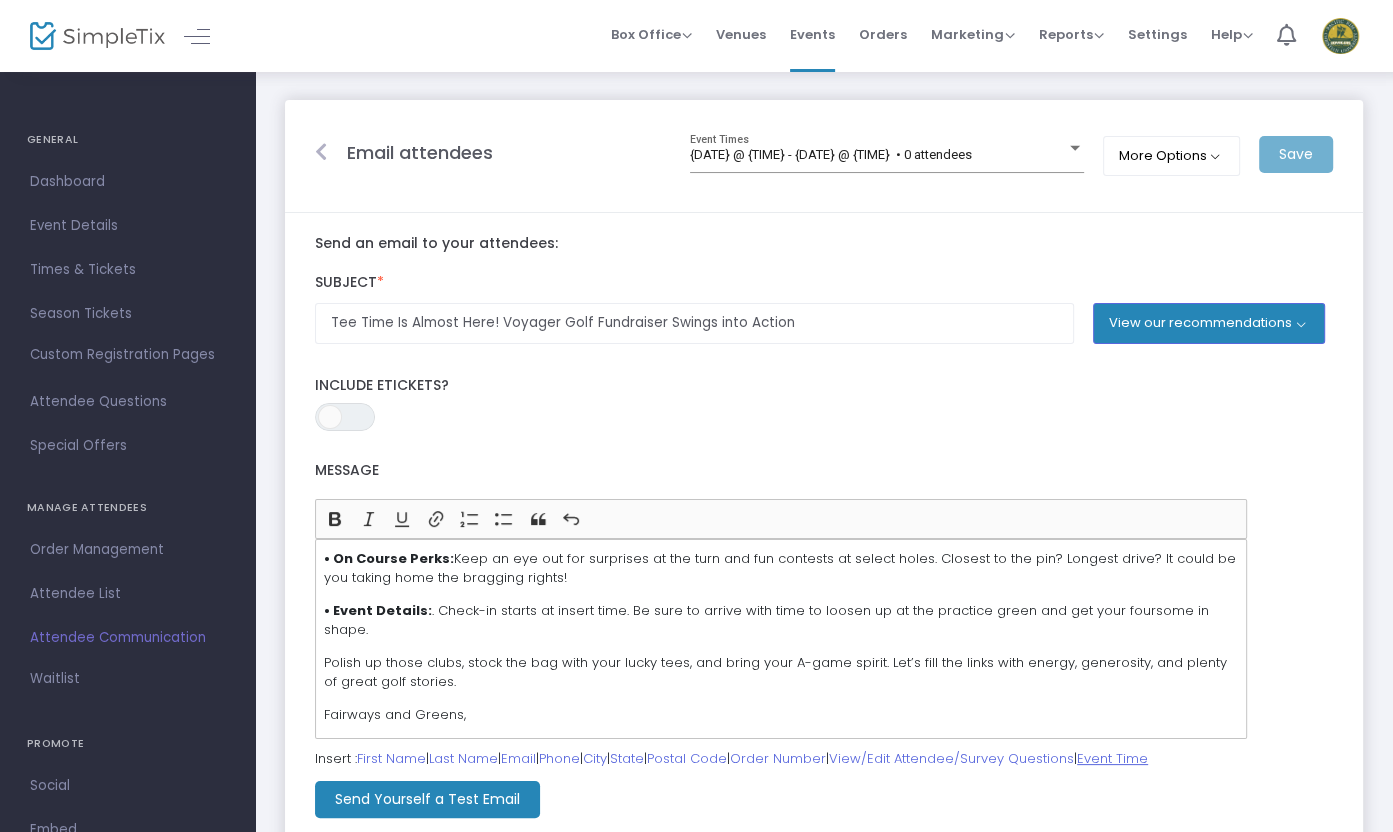 click on "Event Time" at bounding box center (1112, 758) 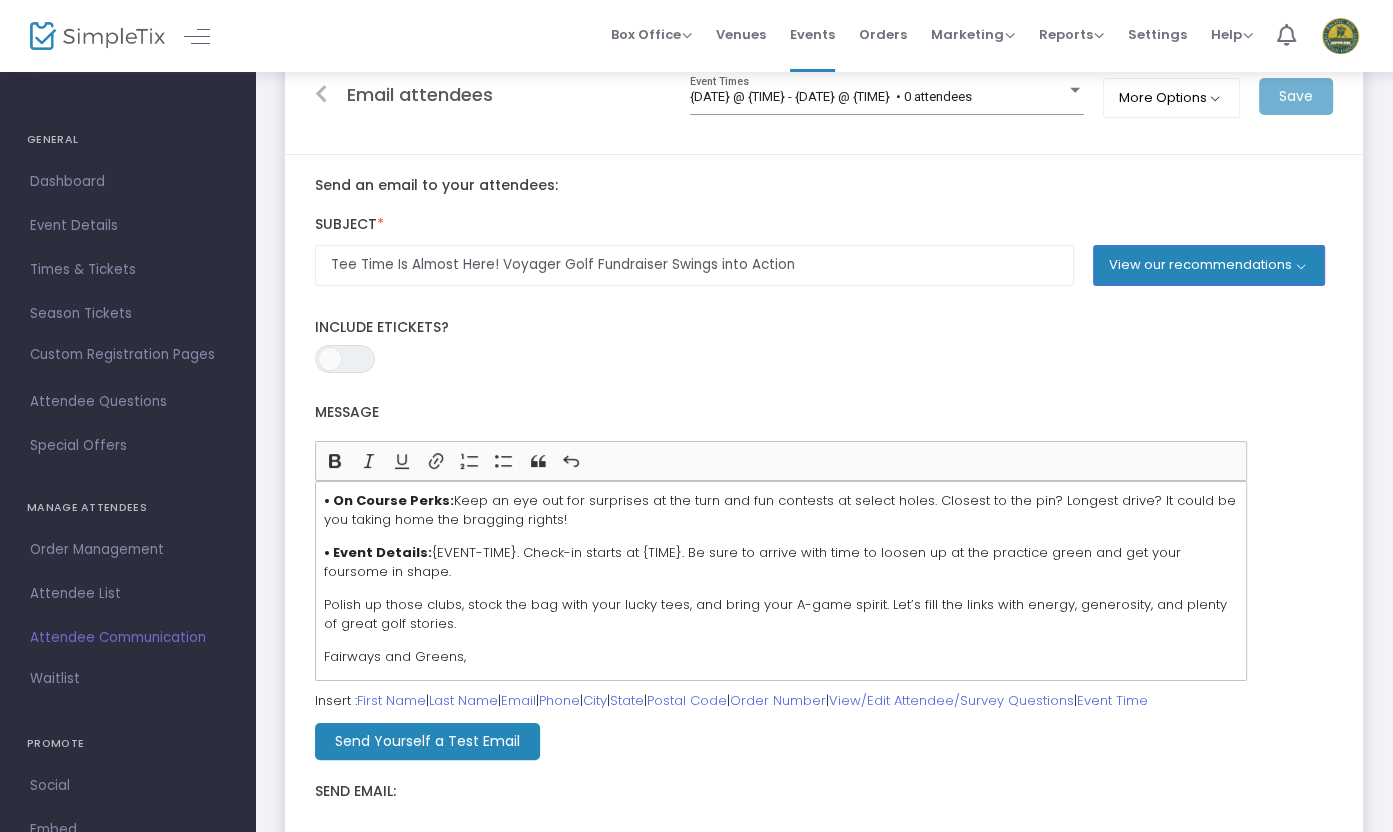 scroll, scrollTop: 55, scrollLeft: 0, axis: vertical 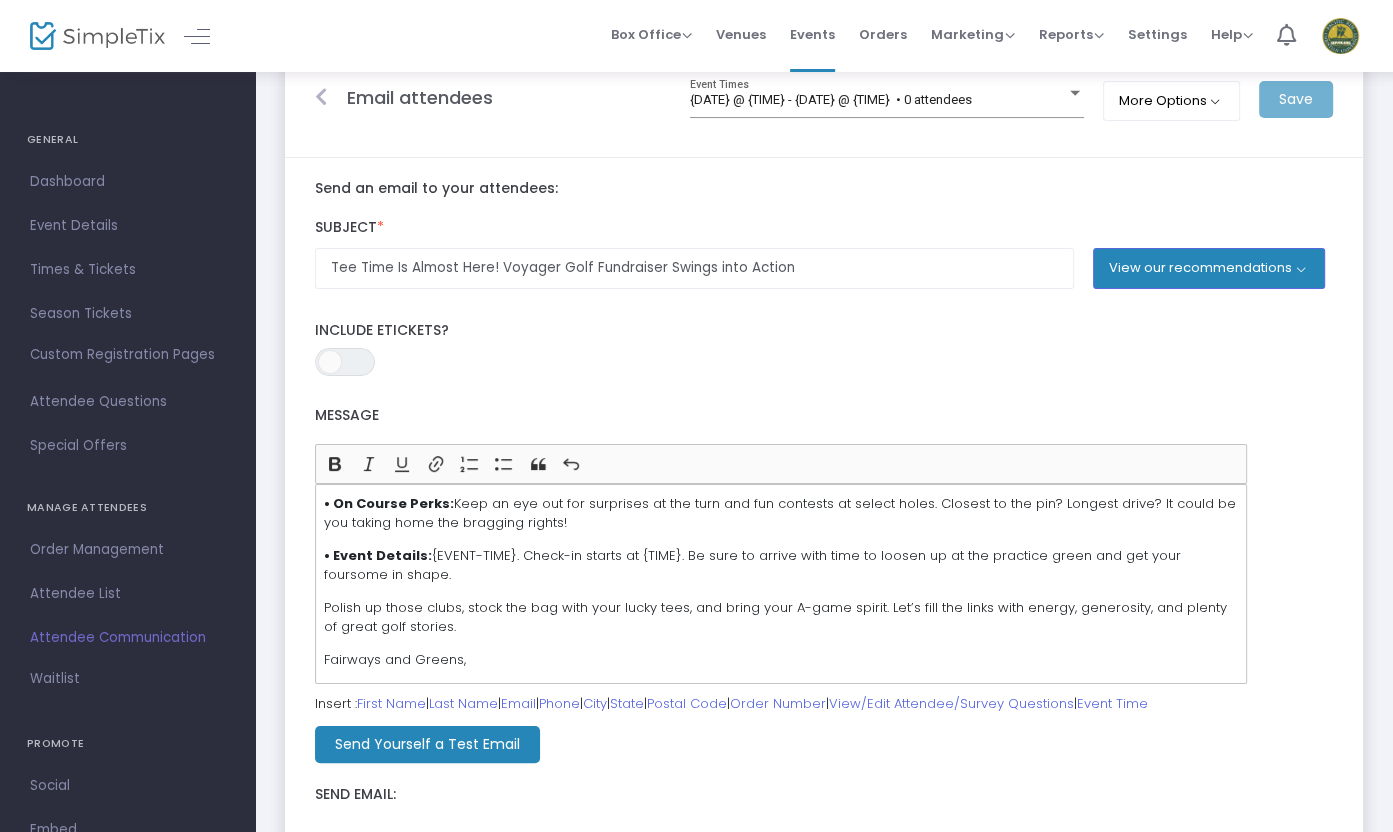 click on "Aloha {FIRST-NAME}, The countdown is nearly up, and the 1st Annual Voyager Golf Fundraiser is just a few days away! We hope you’re ready to swap your work shoes for spikes and your emails for eagle putts. The fairways await your signature drives—now is the time to get your game face on! Here’s what to keep in mind before we place the first tee: • Tournament Vibes: Expect plenty of friendly competition, big swings, and maybe even a few mulligans. This isn’t just another walk in the park—it’s a chance to chase birdies, share laughs, and help Voyager soar. • On Course Perks: Keep an eye out for surprises at the turn and fun contests at select holes. Closest to the pin? Longest drive? It could be you taking home the bragging rights! • Event Details: {EVENT-TIME}. Check-in starts at {TIME}. Be sure to arrive with time to loosen up at the practice green and get your foursome in shape. Fairways and Greens, The Voyager Golf Fundraiser Committee We look forward to seeing you soon!" 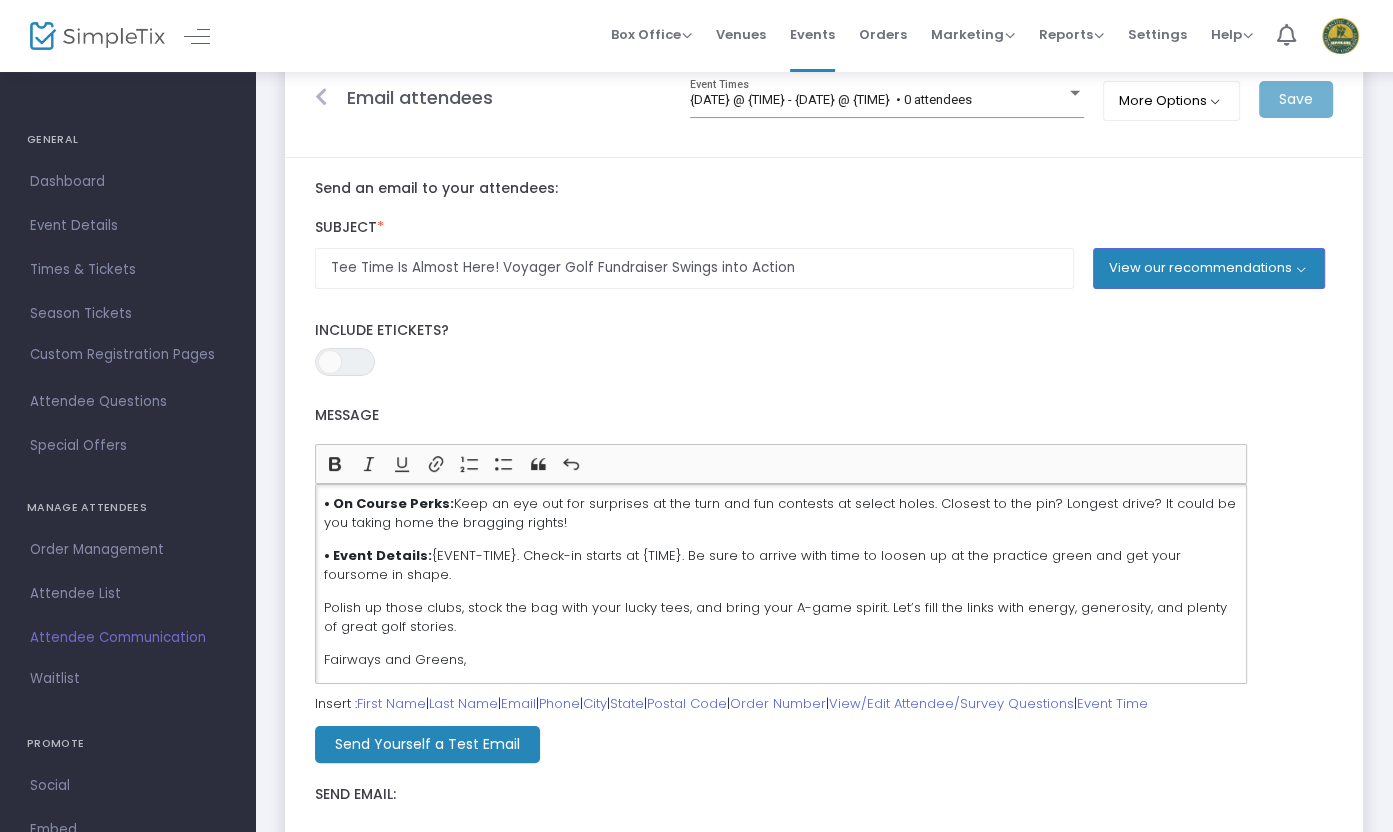 scroll, scrollTop: 0, scrollLeft: 0, axis: both 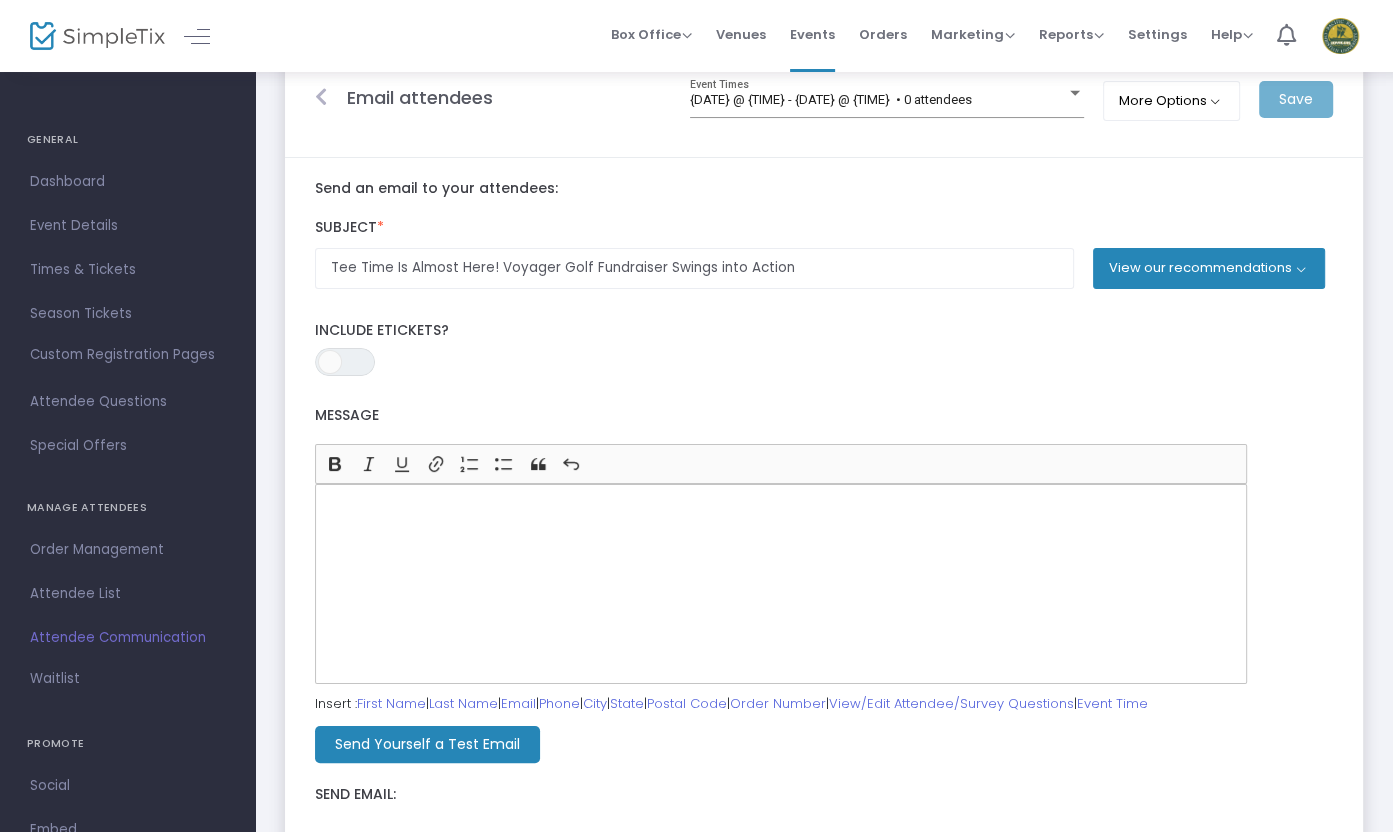 click on "View our recommendations" at bounding box center (1209, 268) 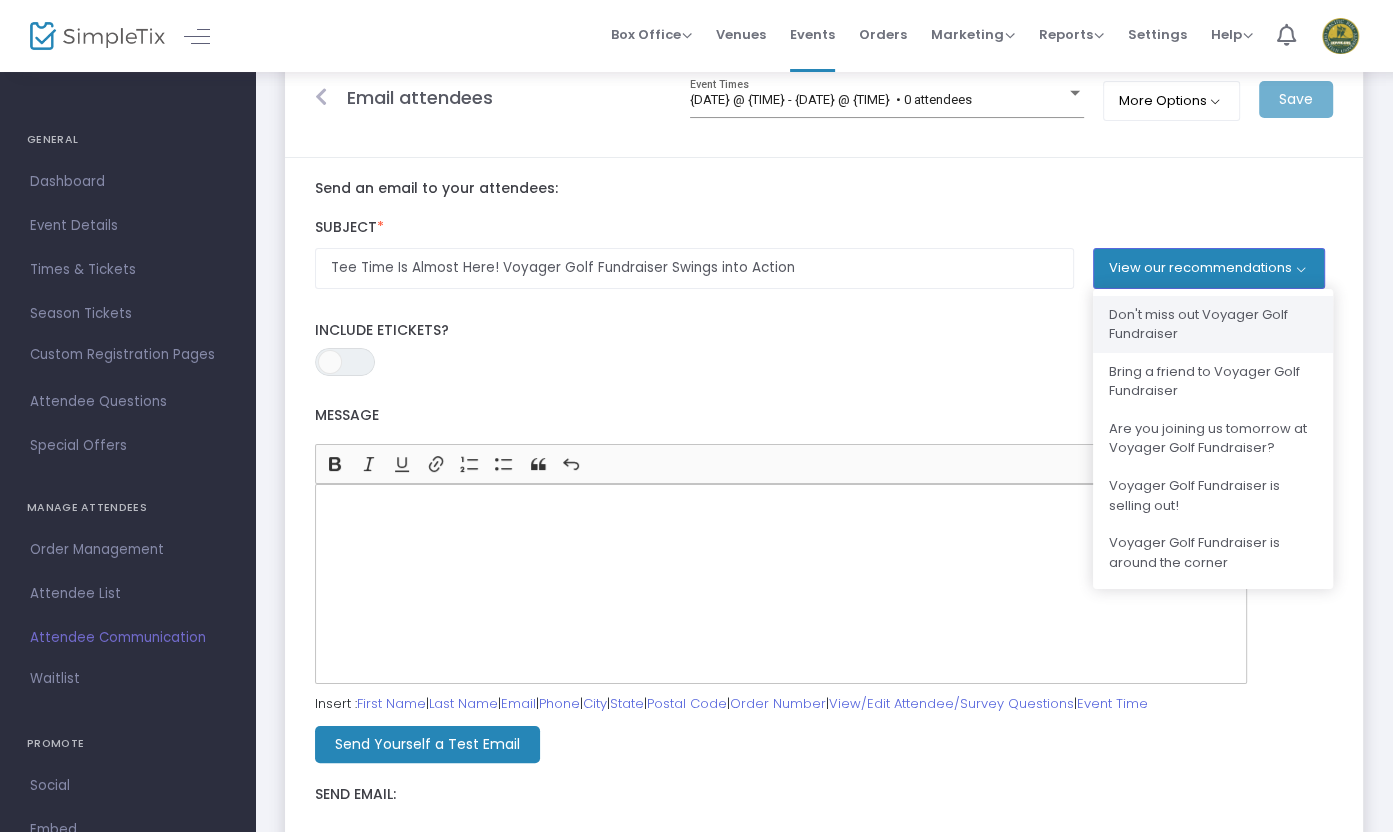 click on "Don't miss out Voyager Golf Fundraiser" 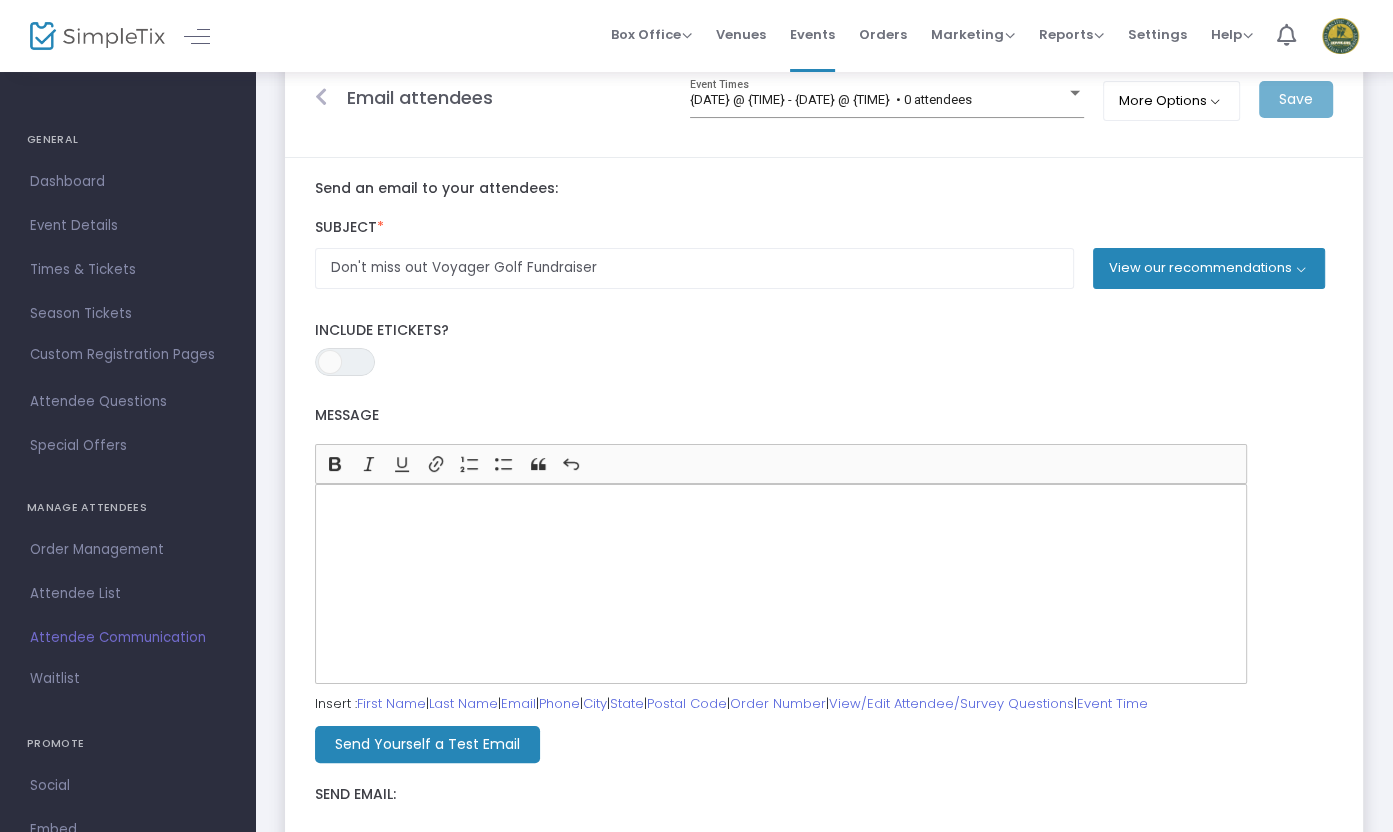 click on "View our recommendations" at bounding box center [1209, 268] 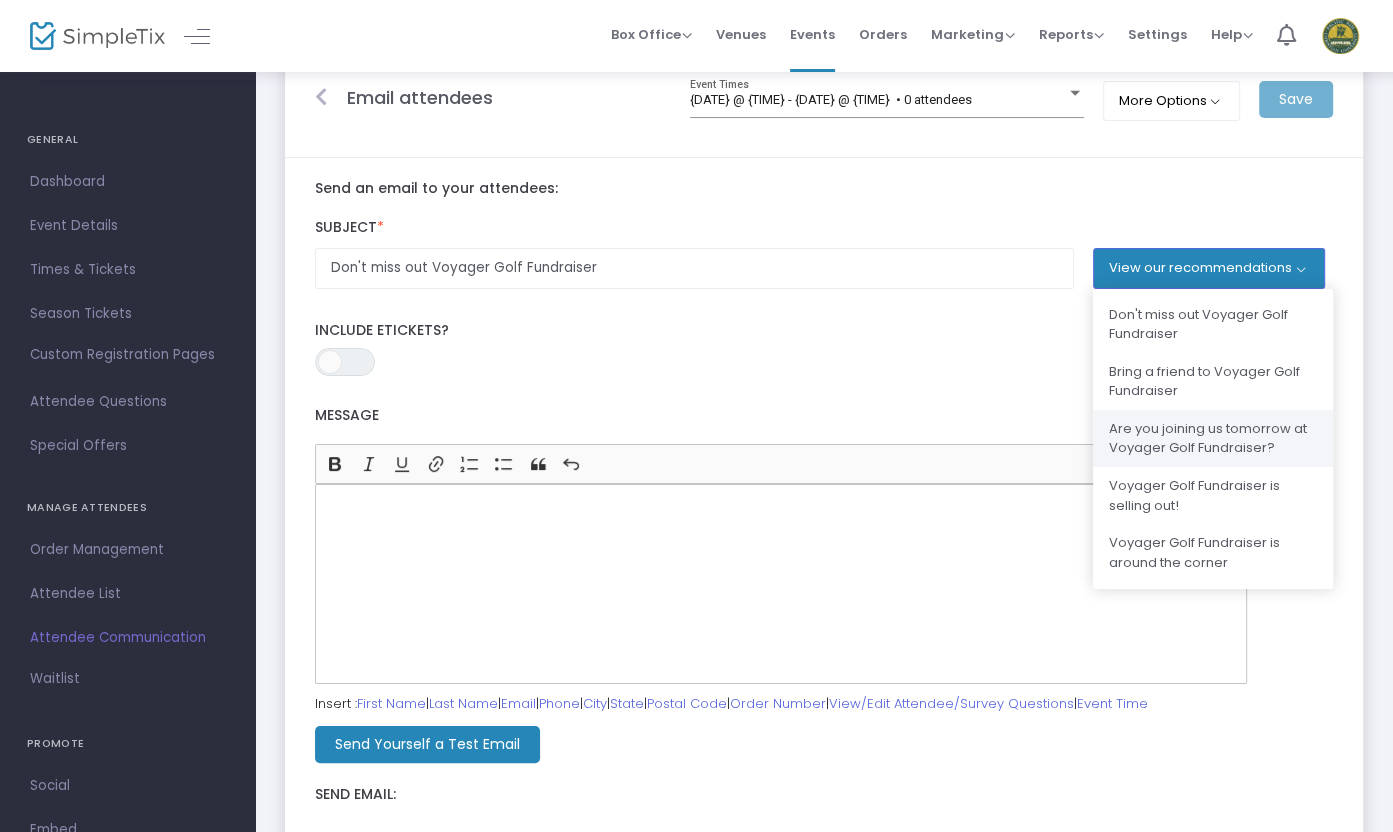 click on "Are you joining us tomorrow at Voyager Golf Fundraiser?" 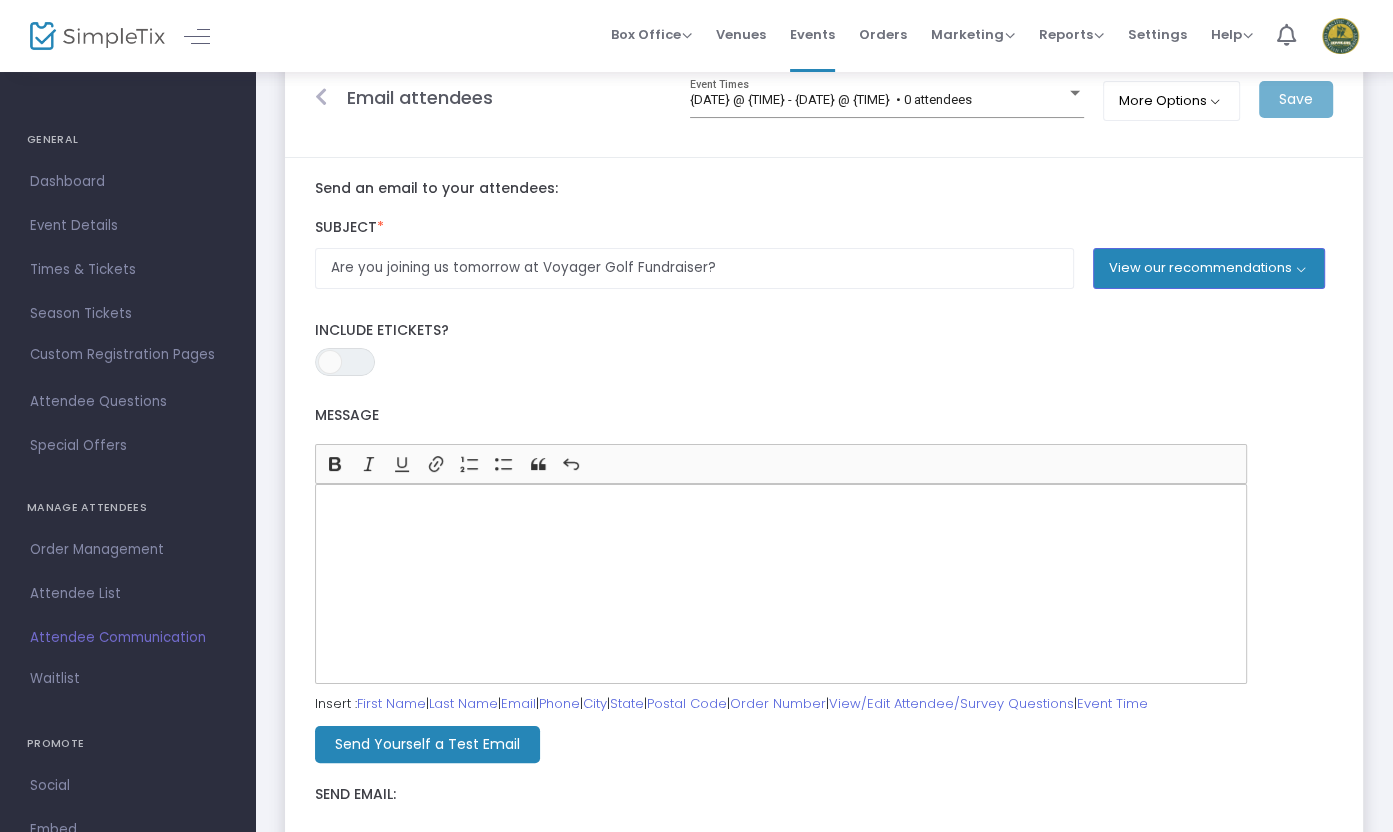 click 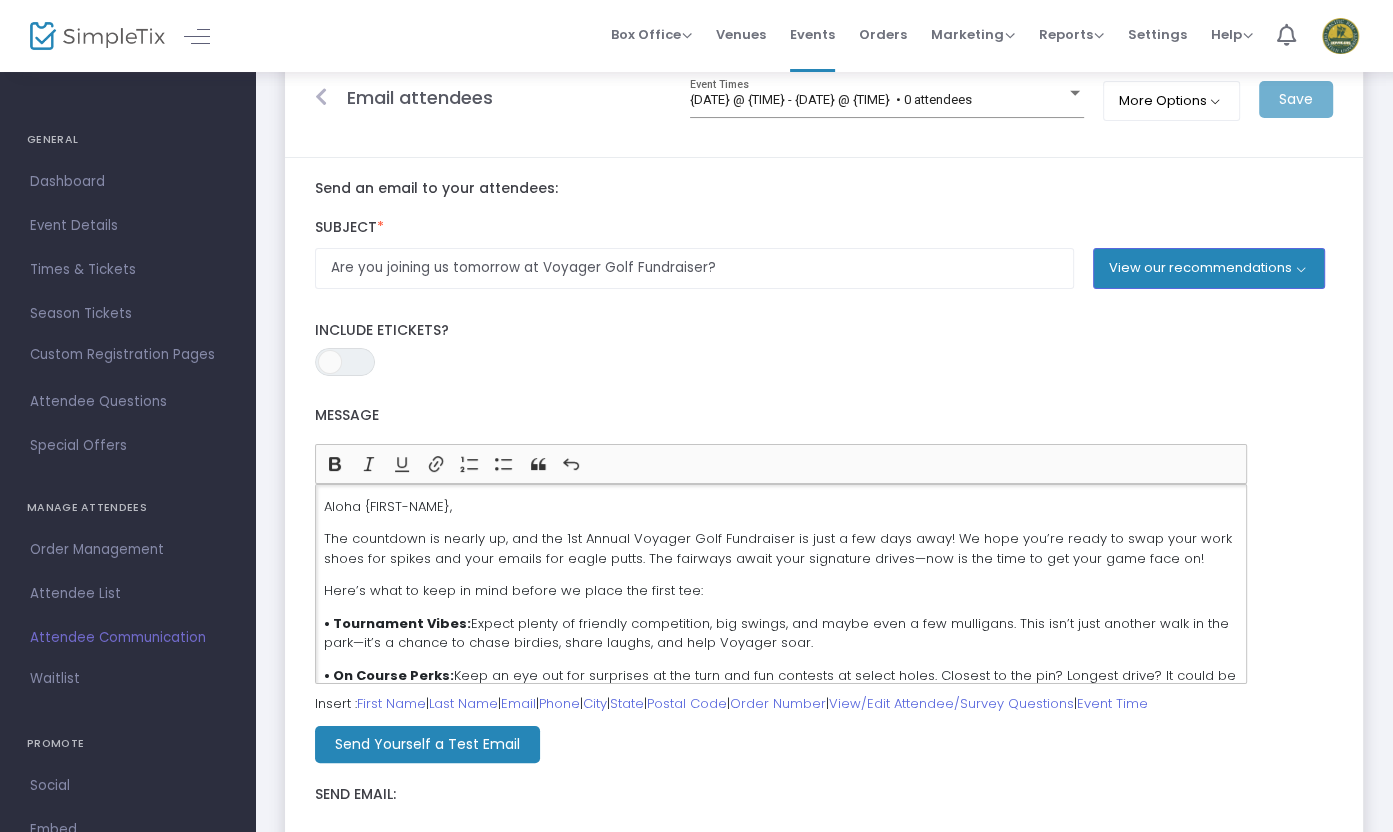 scroll, scrollTop: 287, scrollLeft: 0, axis: vertical 